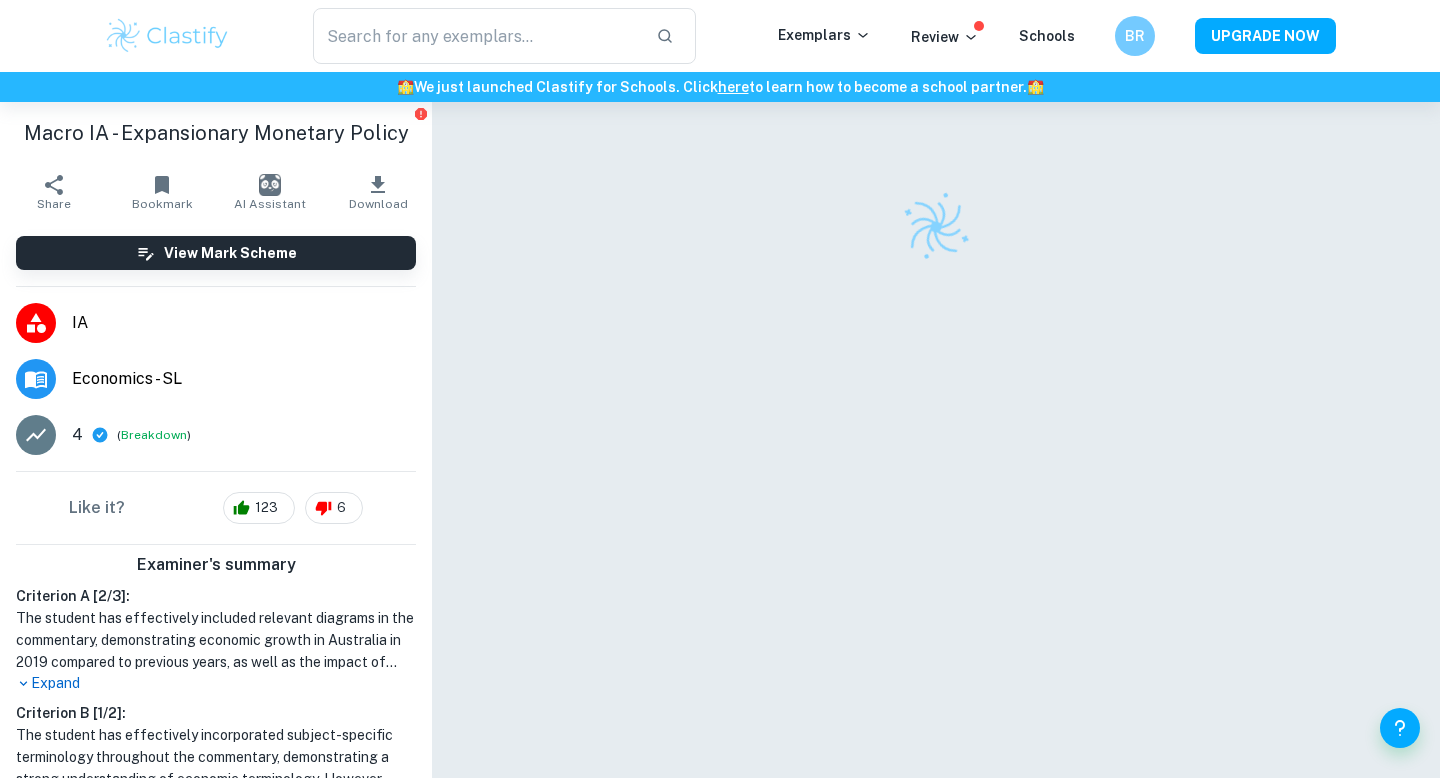 scroll, scrollTop: 0, scrollLeft: 0, axis: both 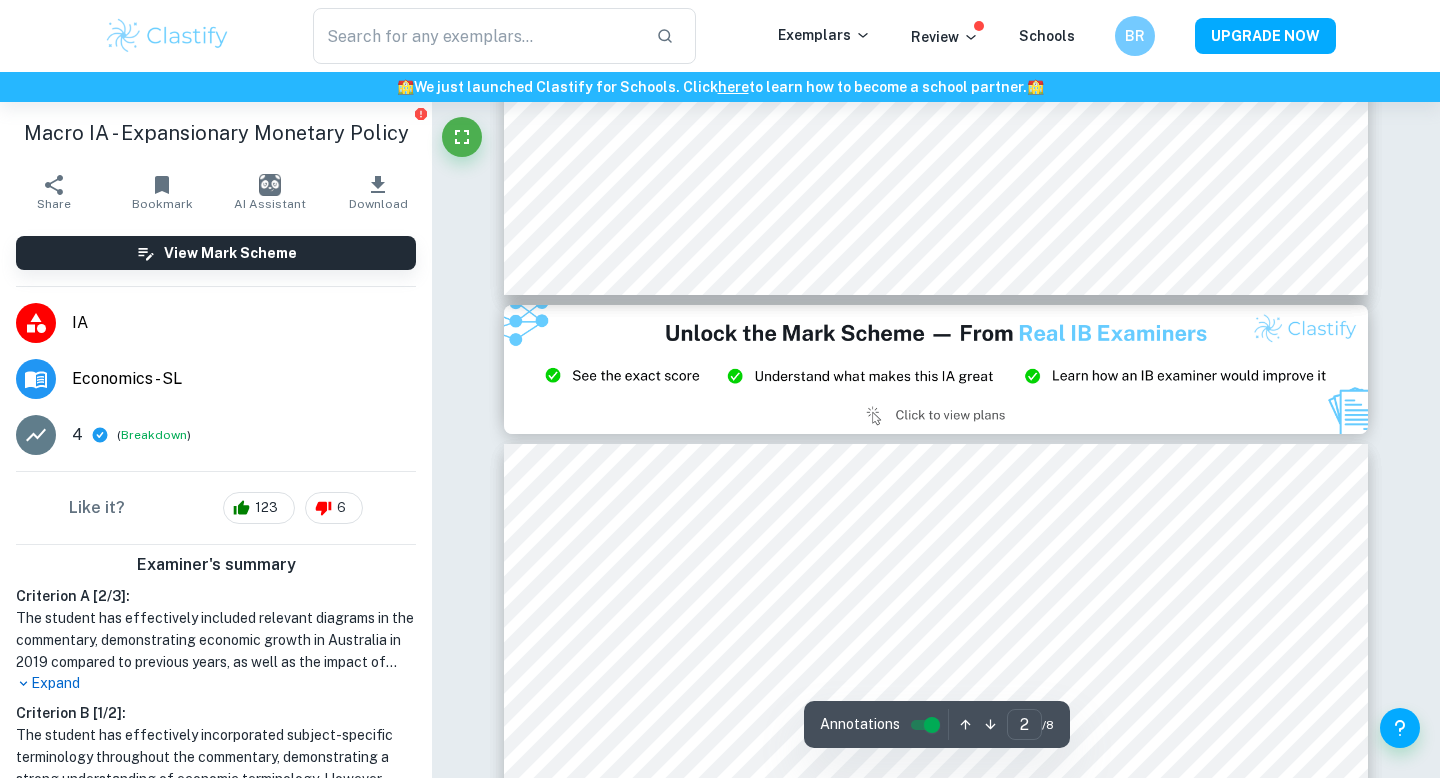 type on "3" 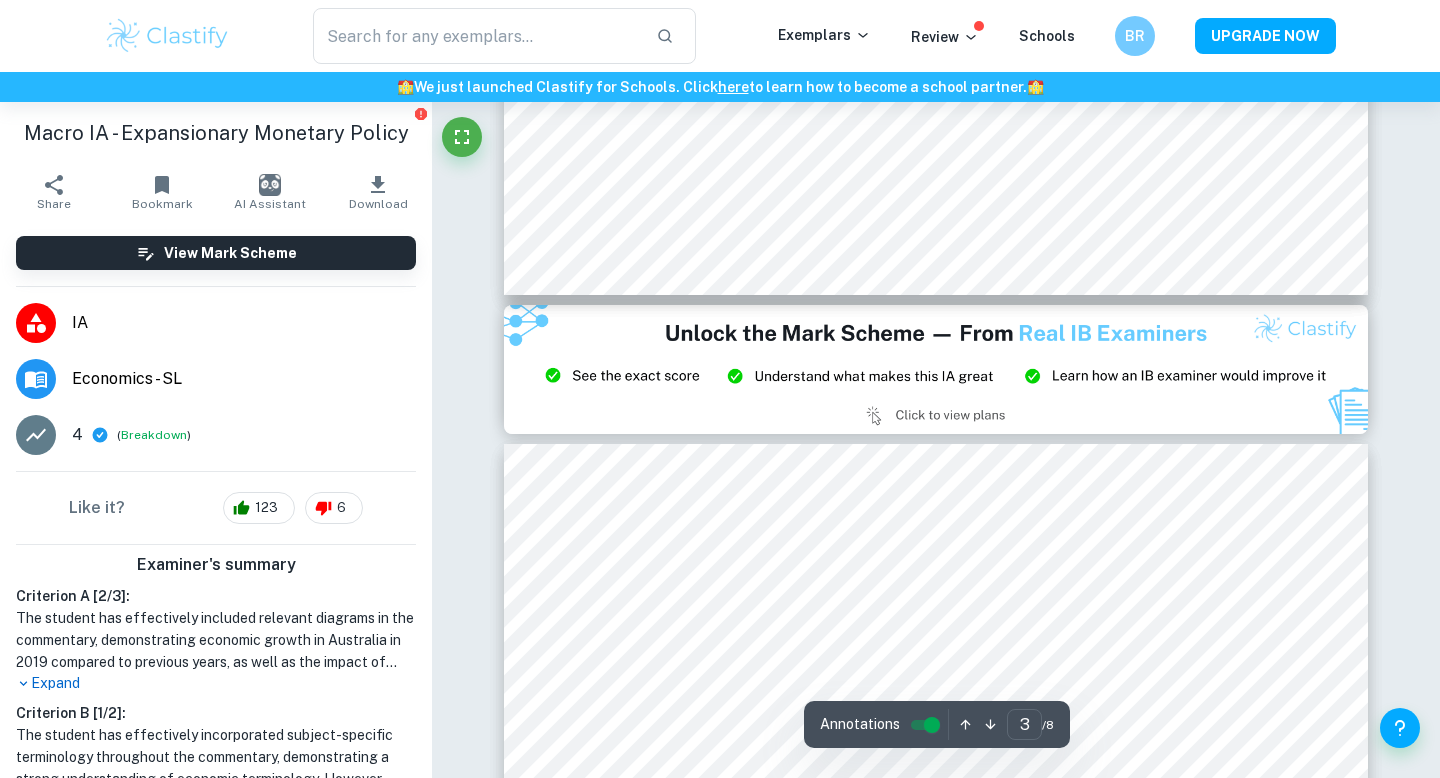 scroll, scrollTop: 2496, scrollLeft: 0, axis: vertical 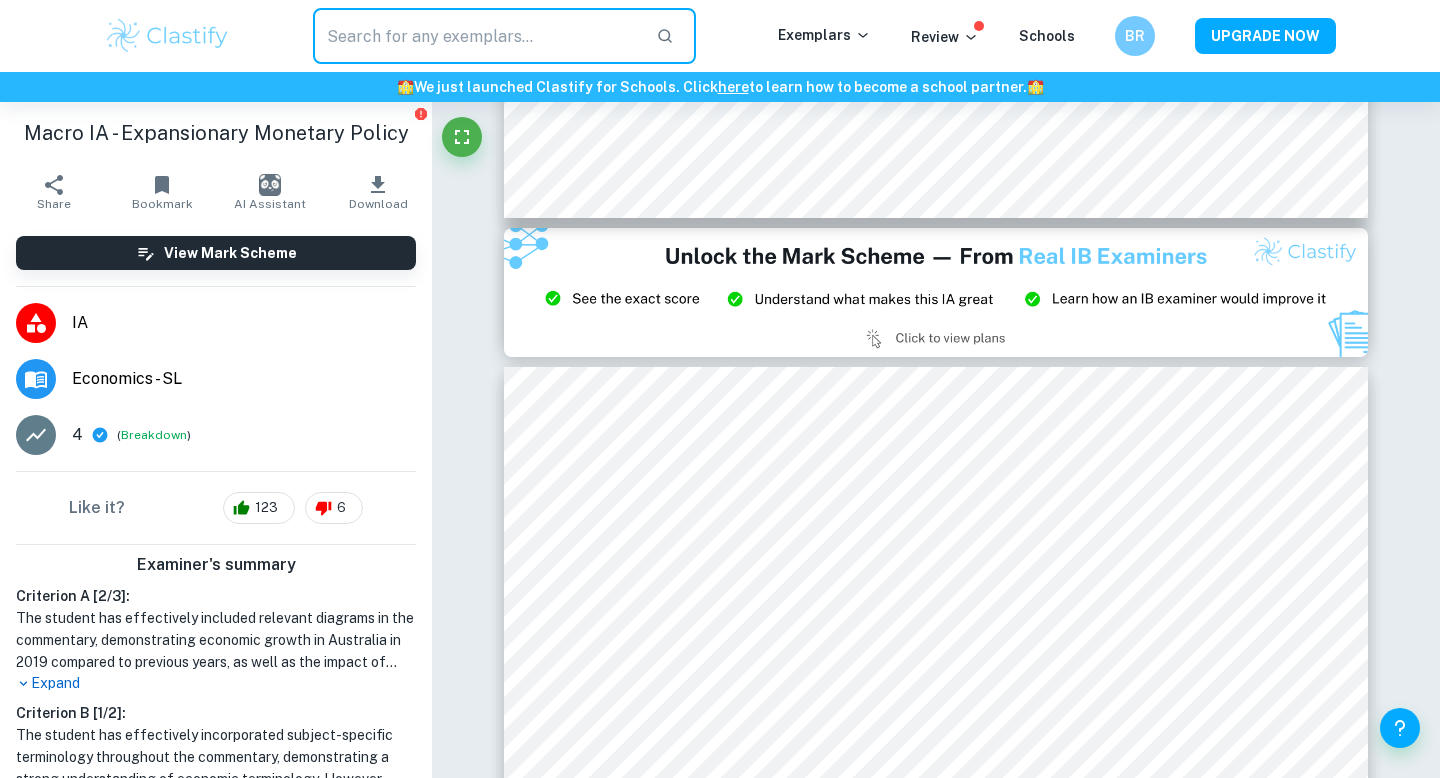 click at bounding box center [476, 36] 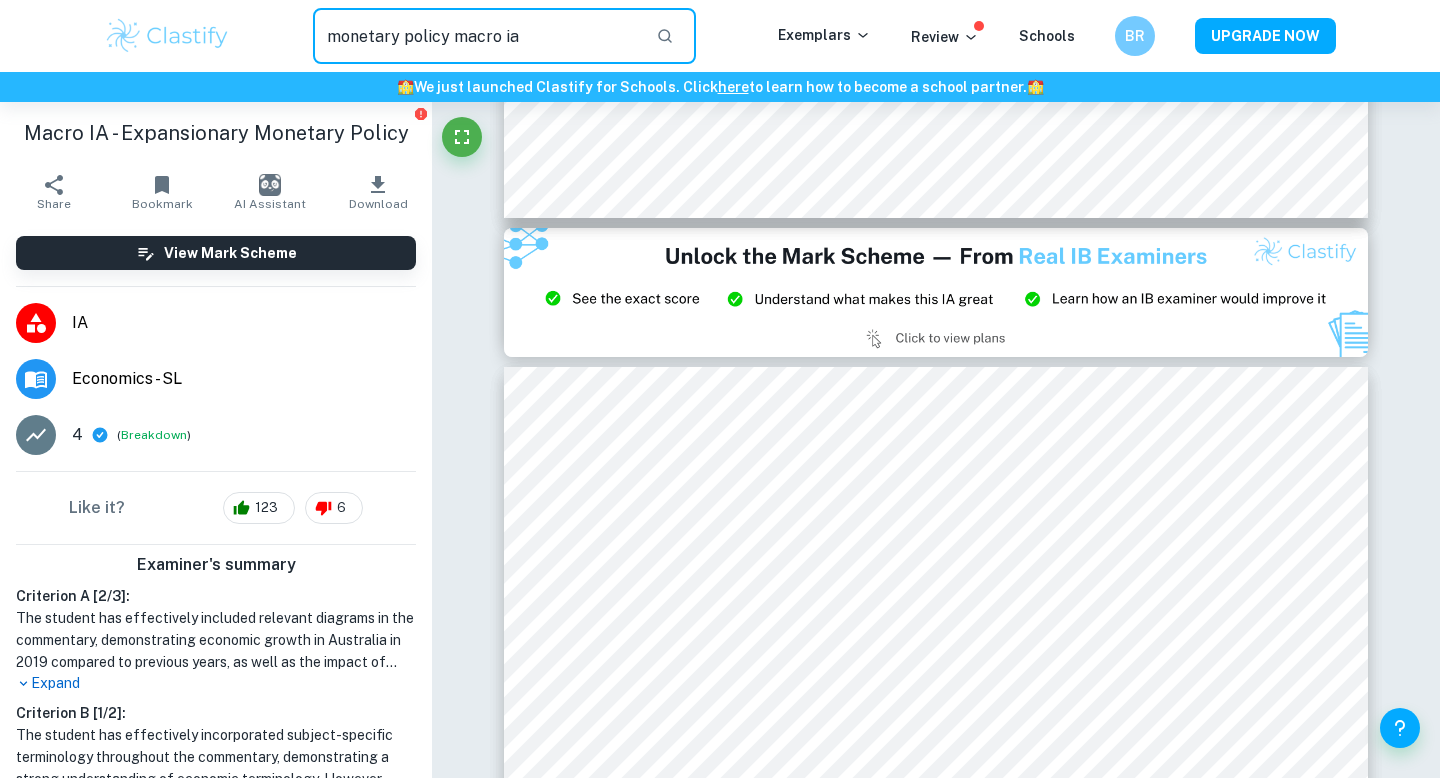 type on "monetary policy macro ia" 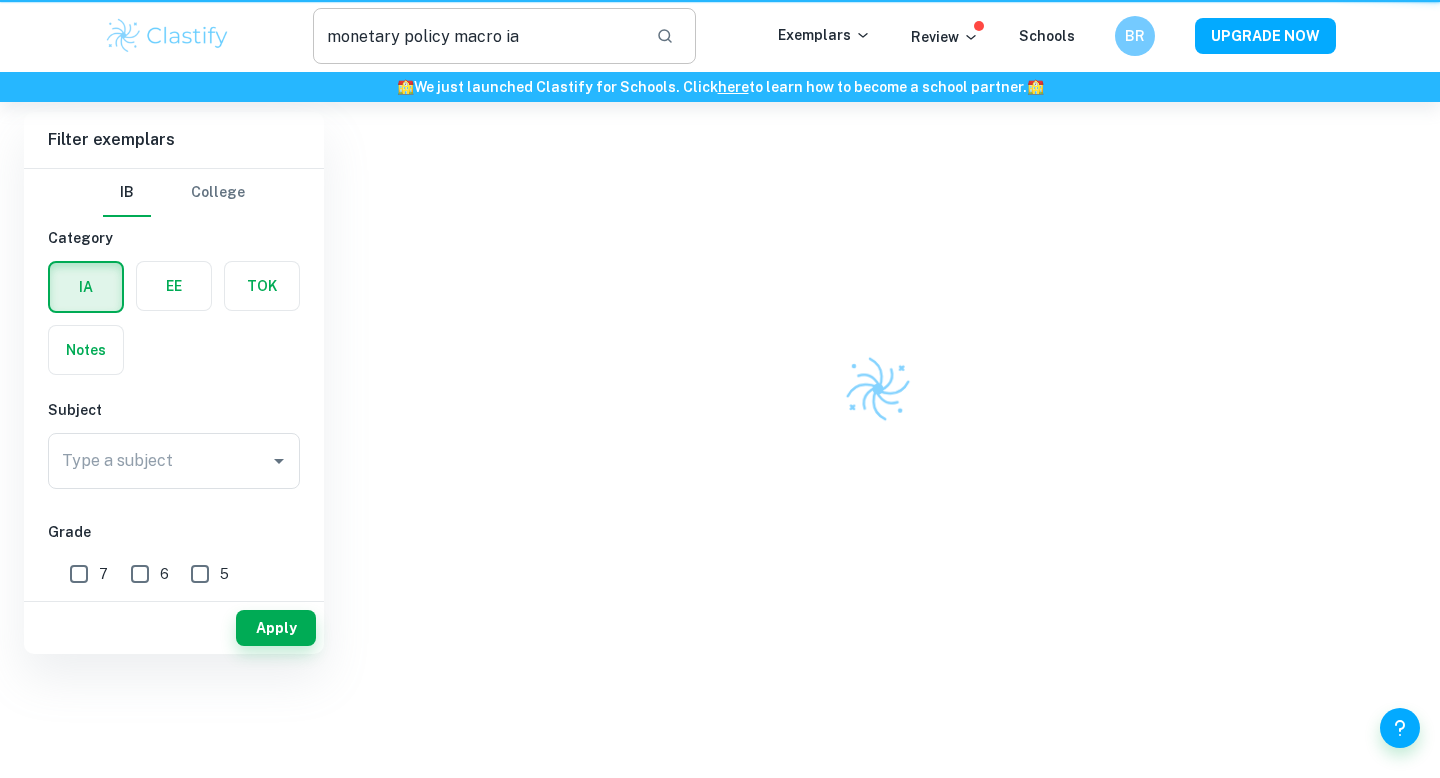 scroll, scrollTop: 0, scrollLeft: 0, axis: both 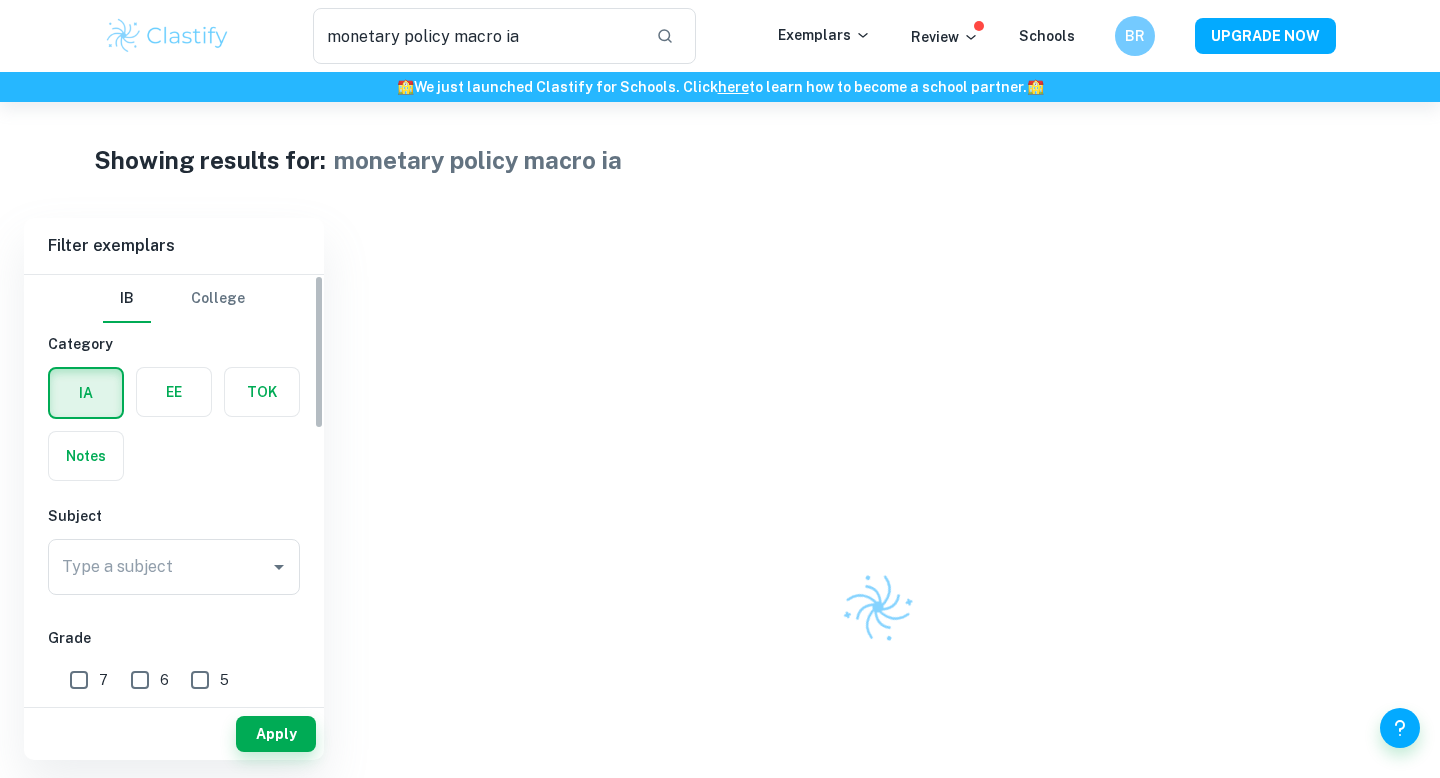 click on "7" at bounding box center (79, 680) 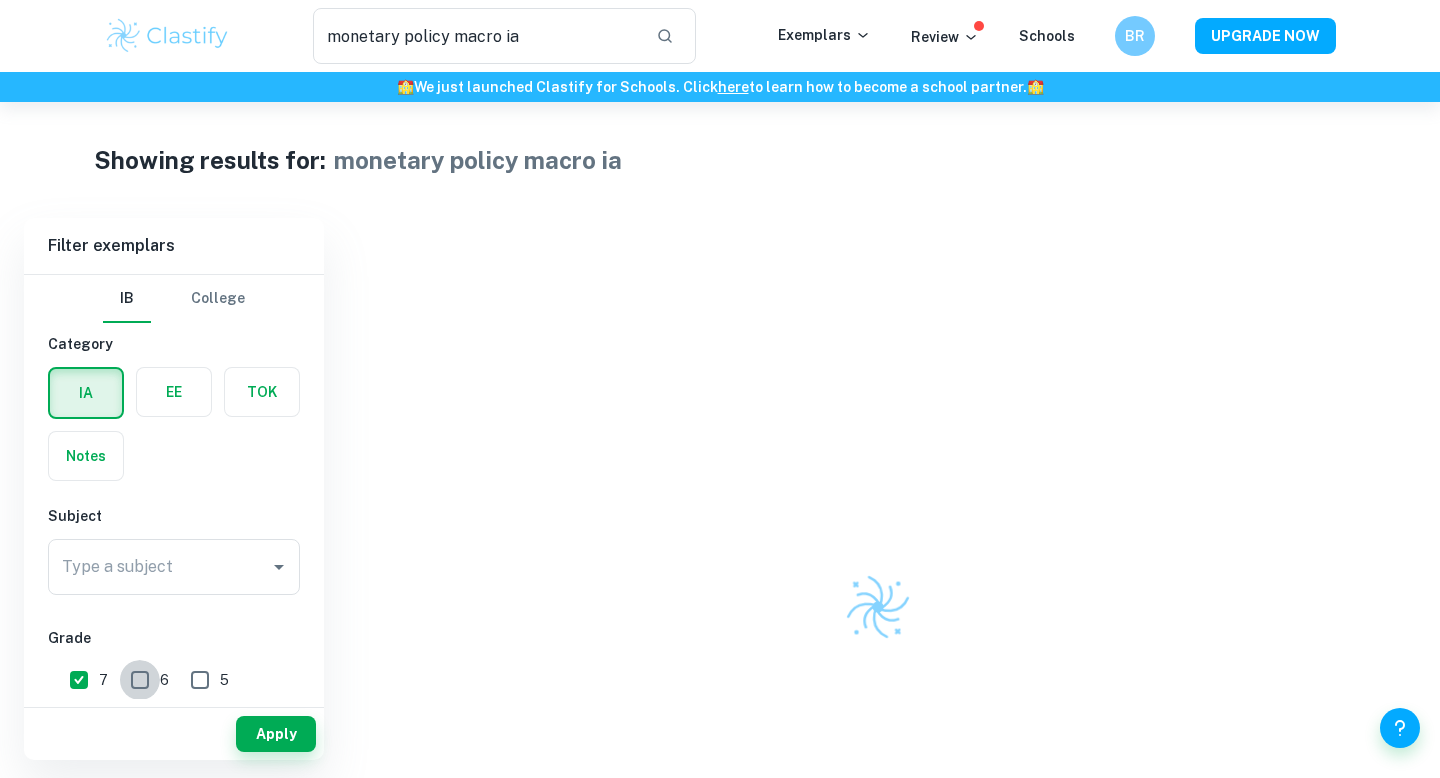 click on "6" at bounding box center [140, 680] 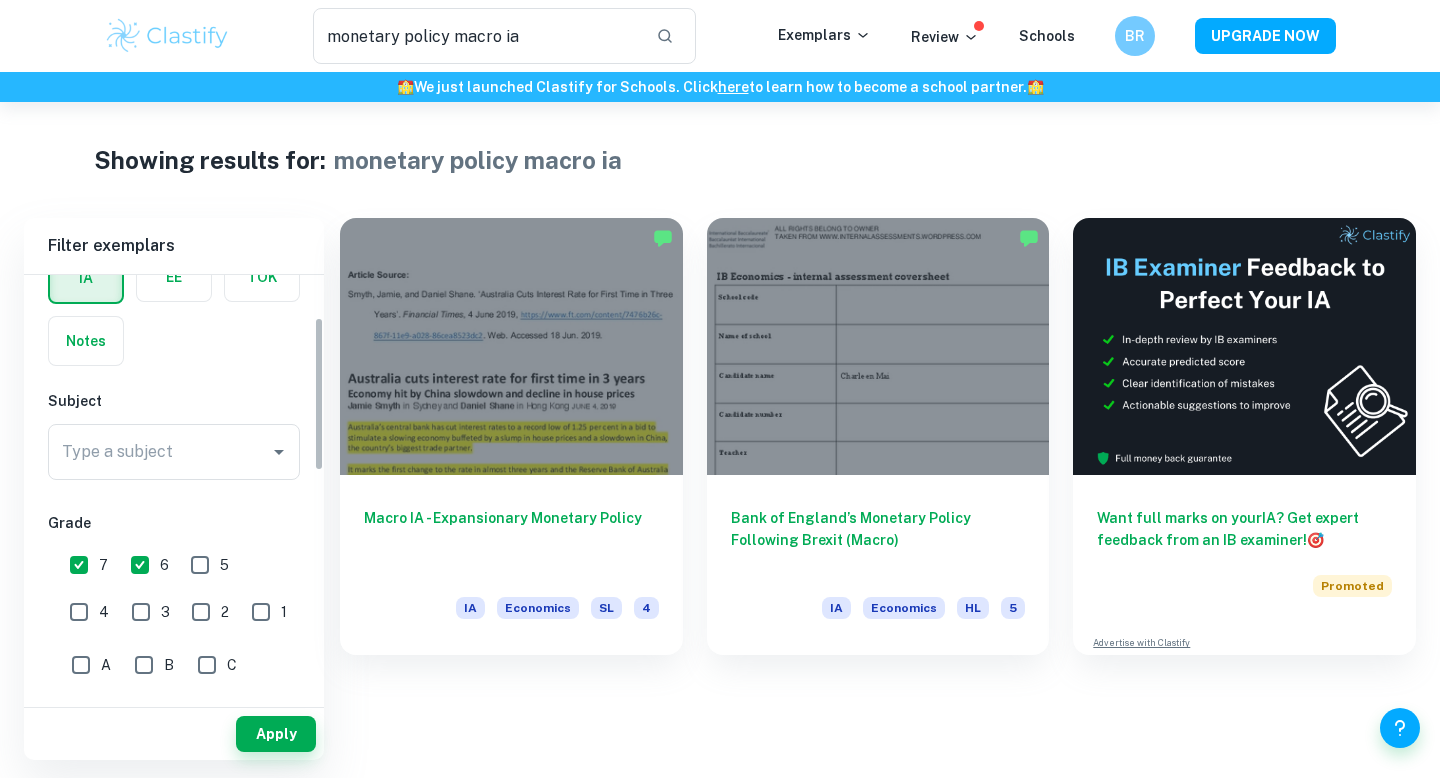 scroll, scrollTop: 256, scrollLeft: 0, axis: vertical 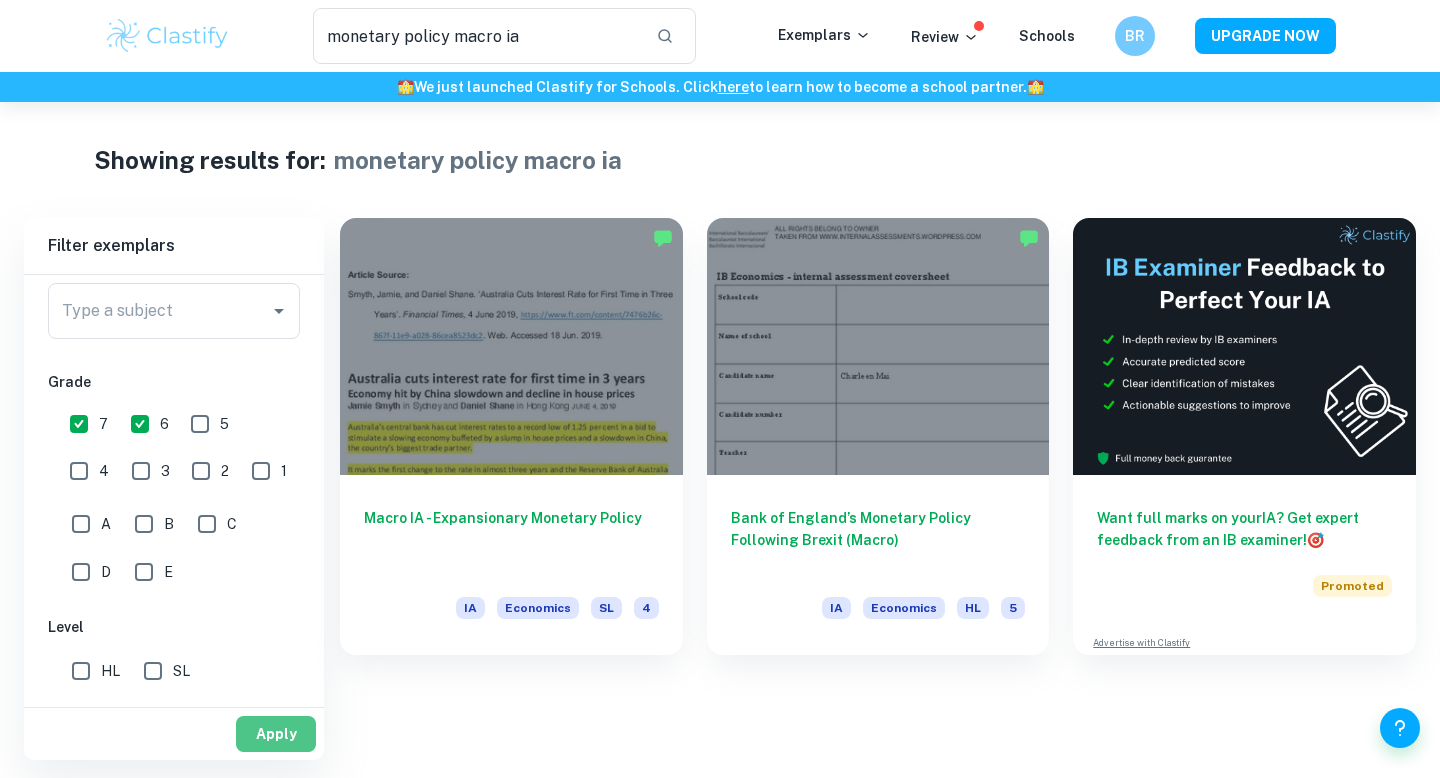 click on "Apply" at bounding box center (276, 734) 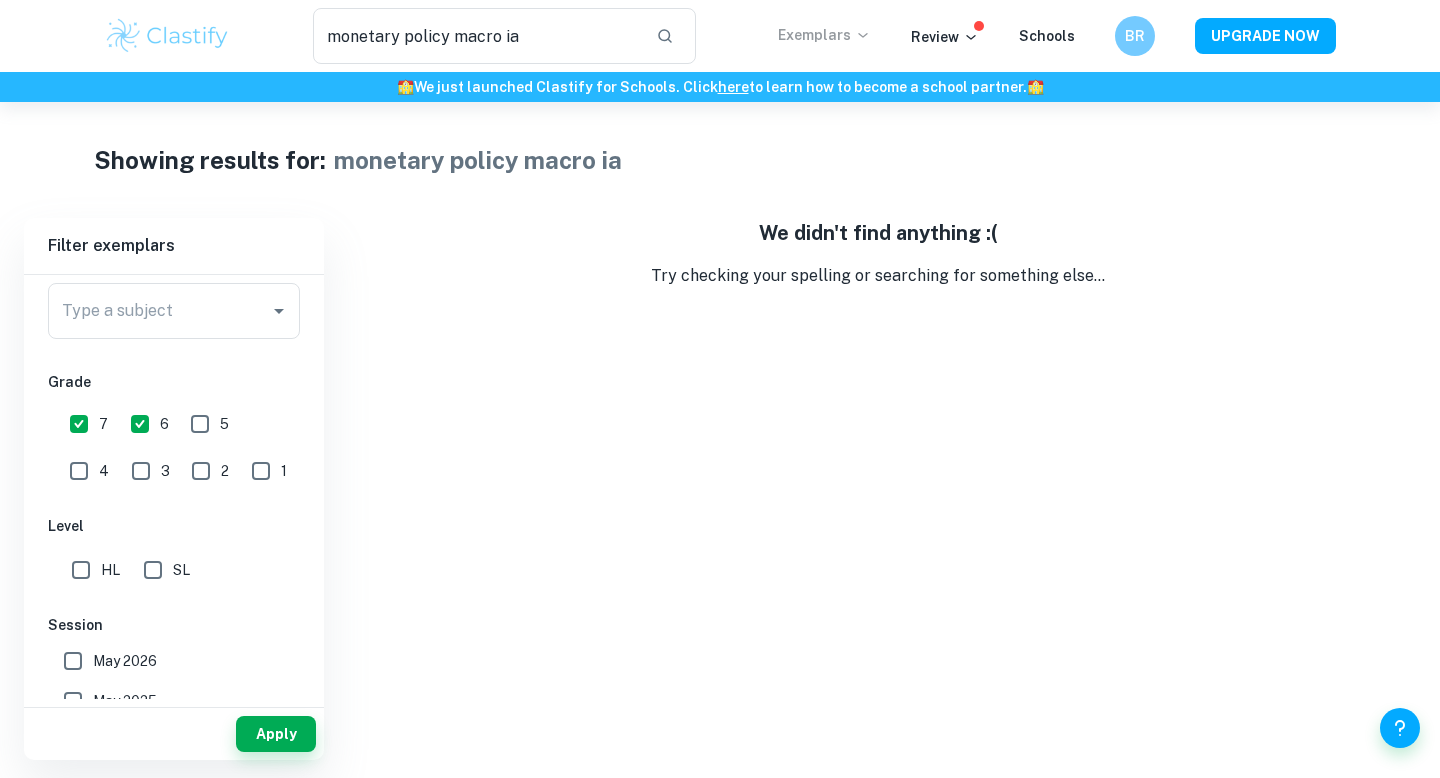 click on "Exemplars" at bounding box center (824, 35) 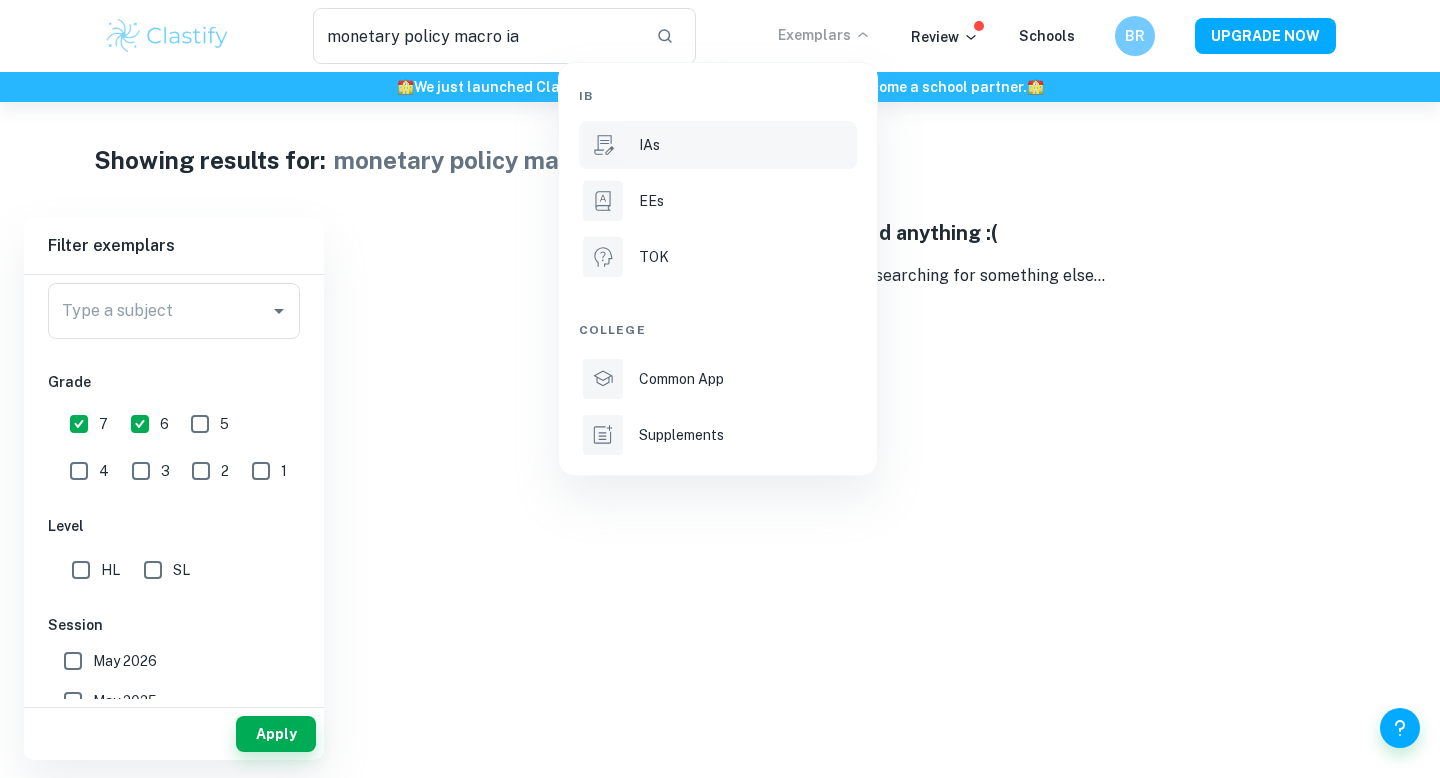 click on "IAs" at bounding box center (718, 145) 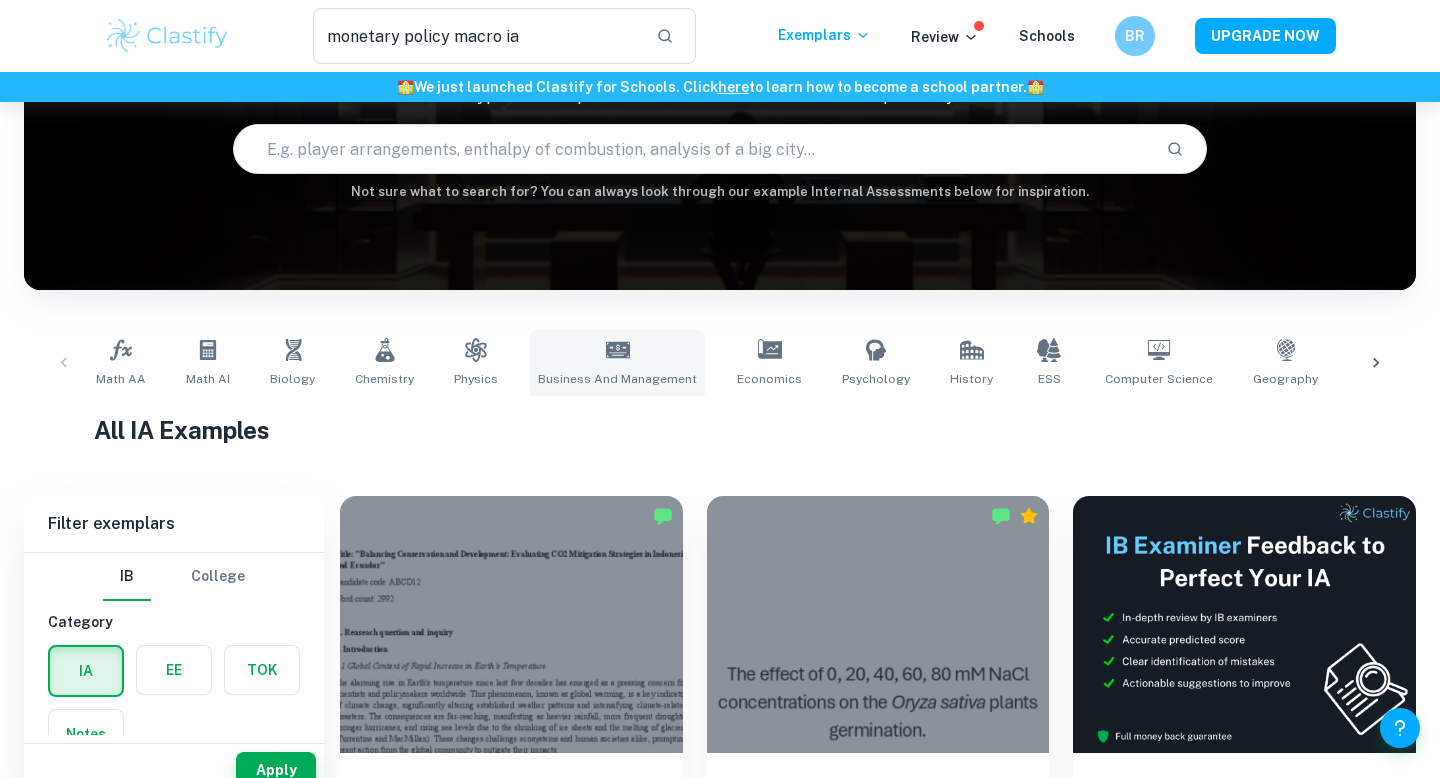 scroll, scrollTop: 179, scrollLeft: 0, axis: vertical 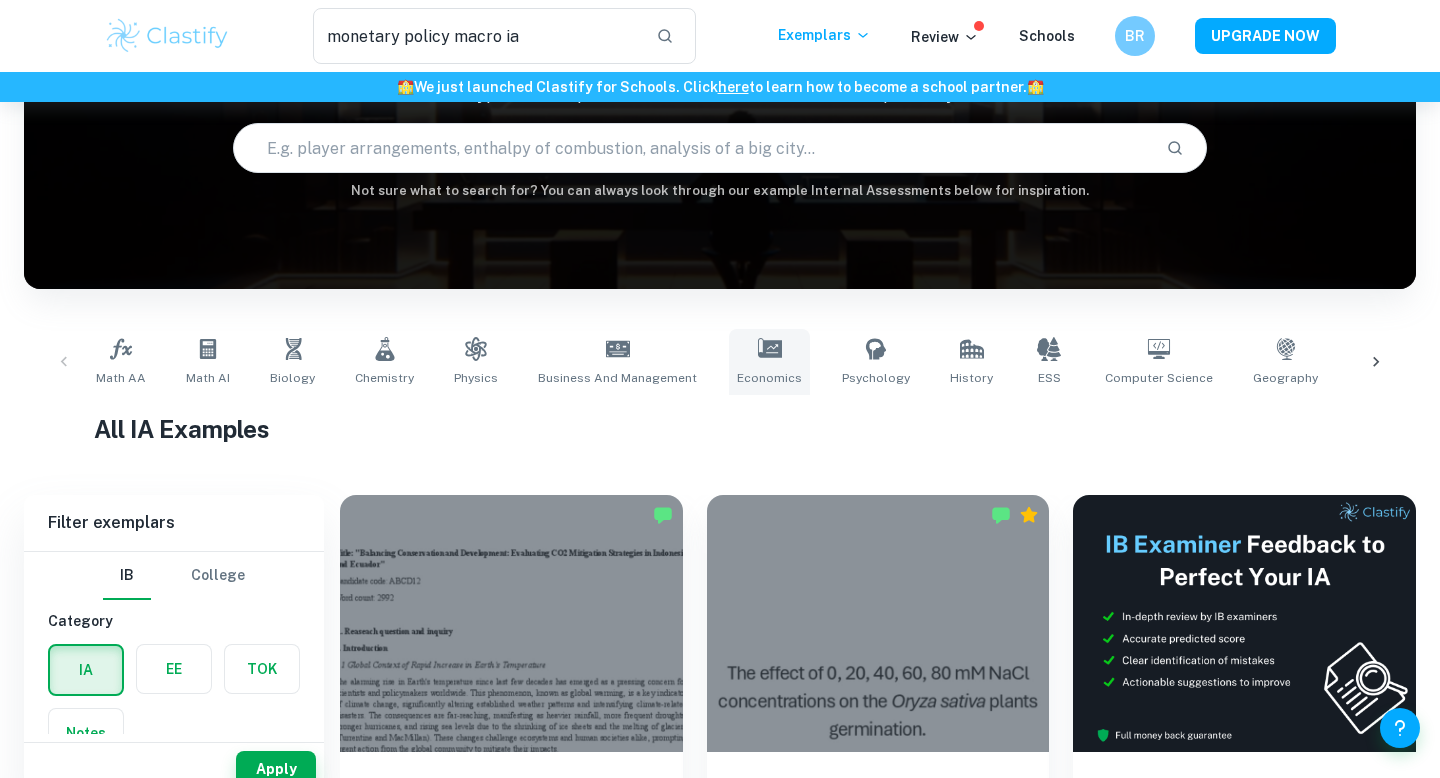 click 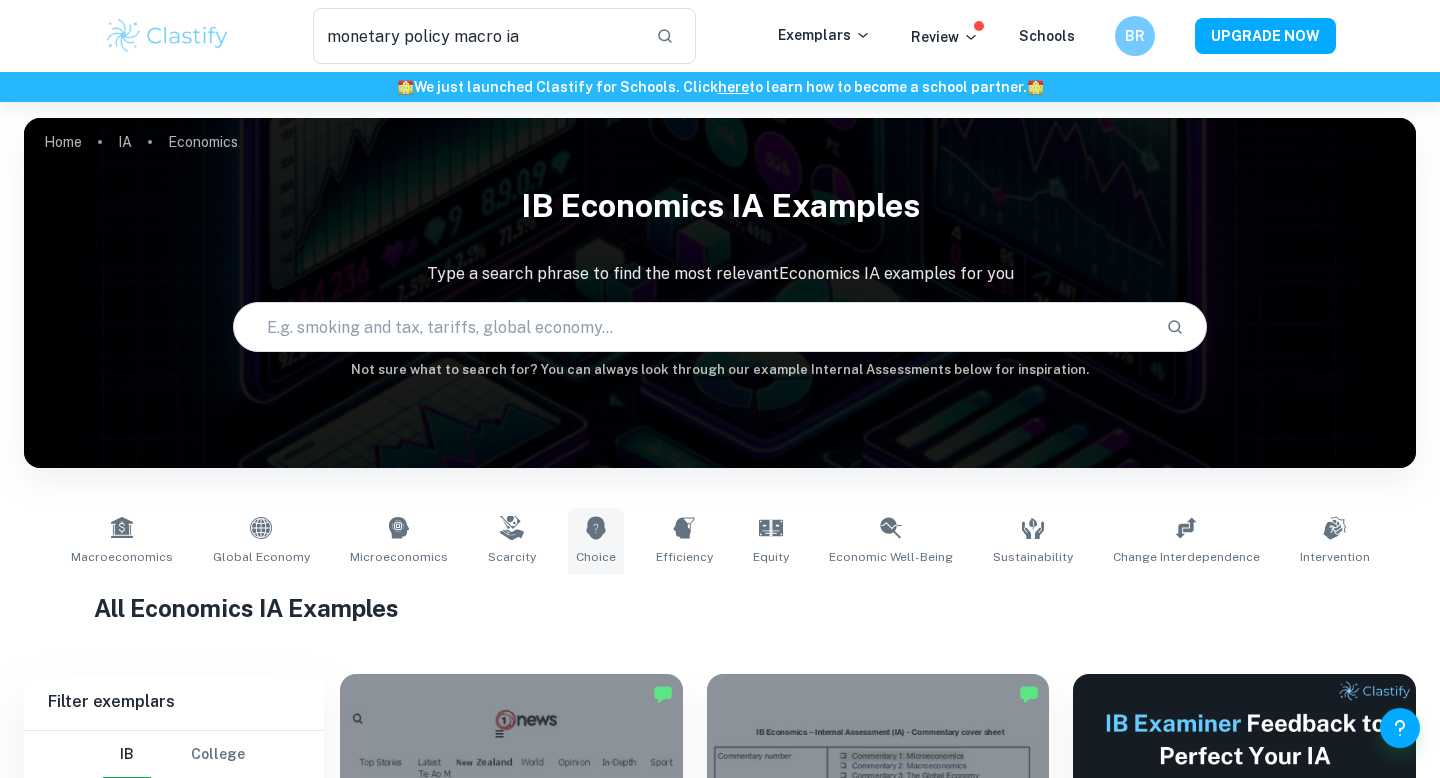 scroll, scrollTop: 395, scrollLeft: 0, axis: vertical 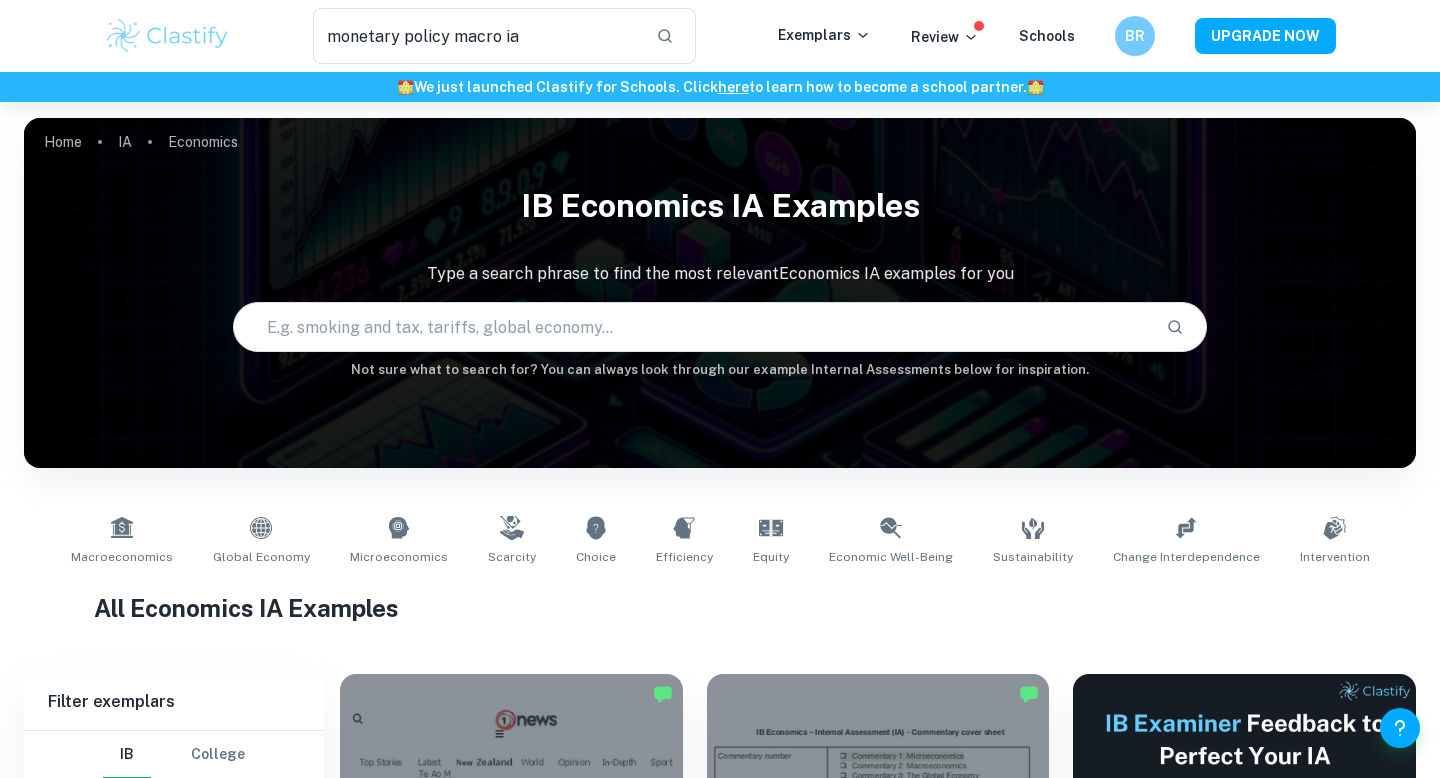 click at bounding box center [692, 327] 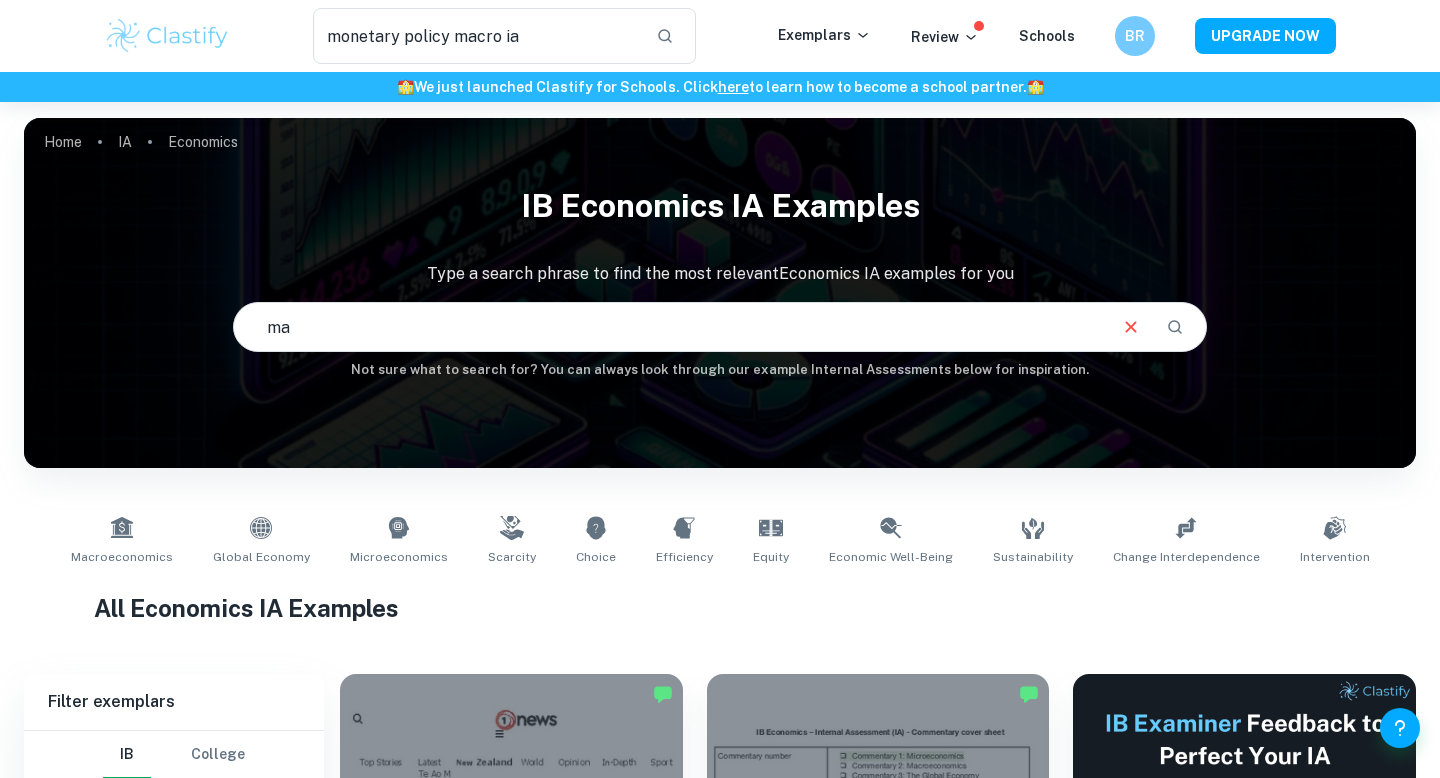 type on "m" 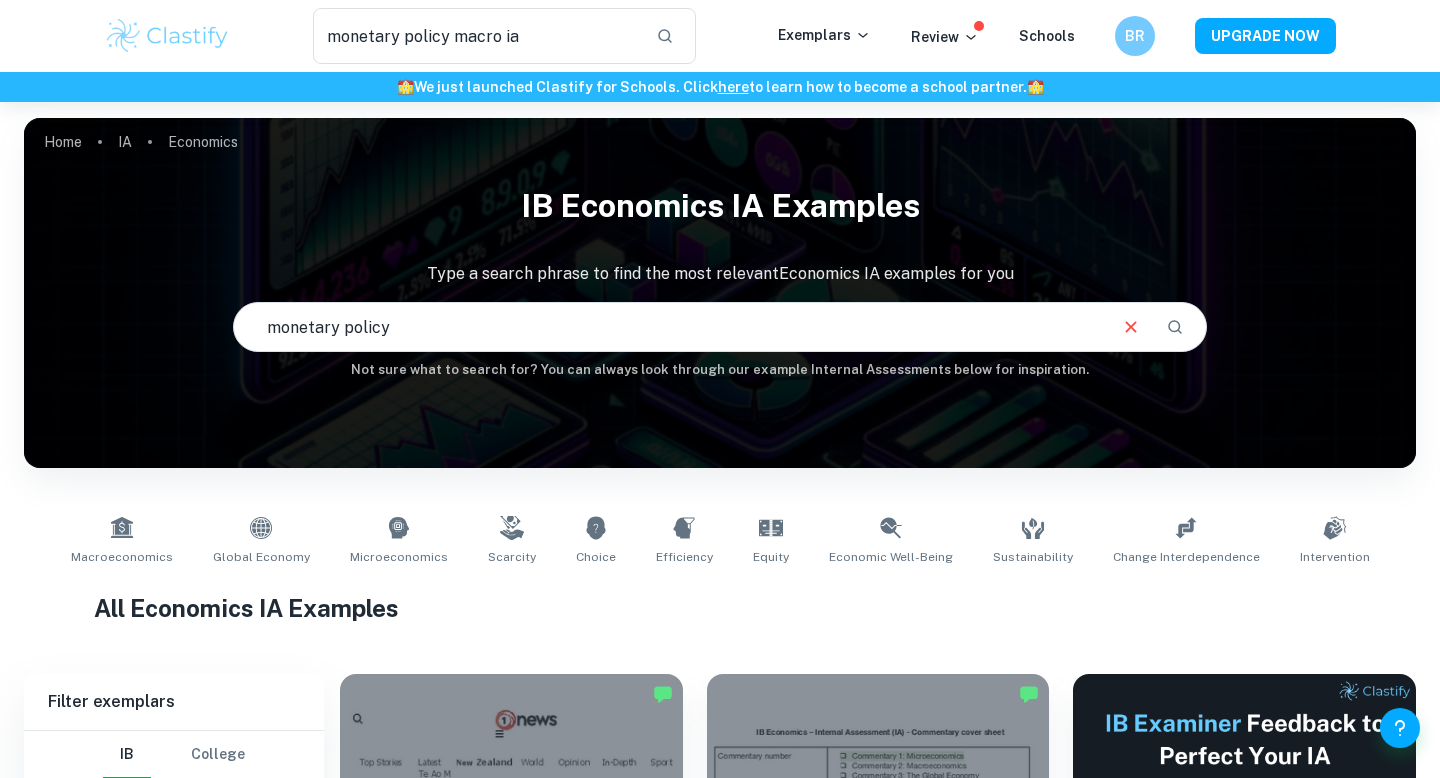 type on "monetary policy" 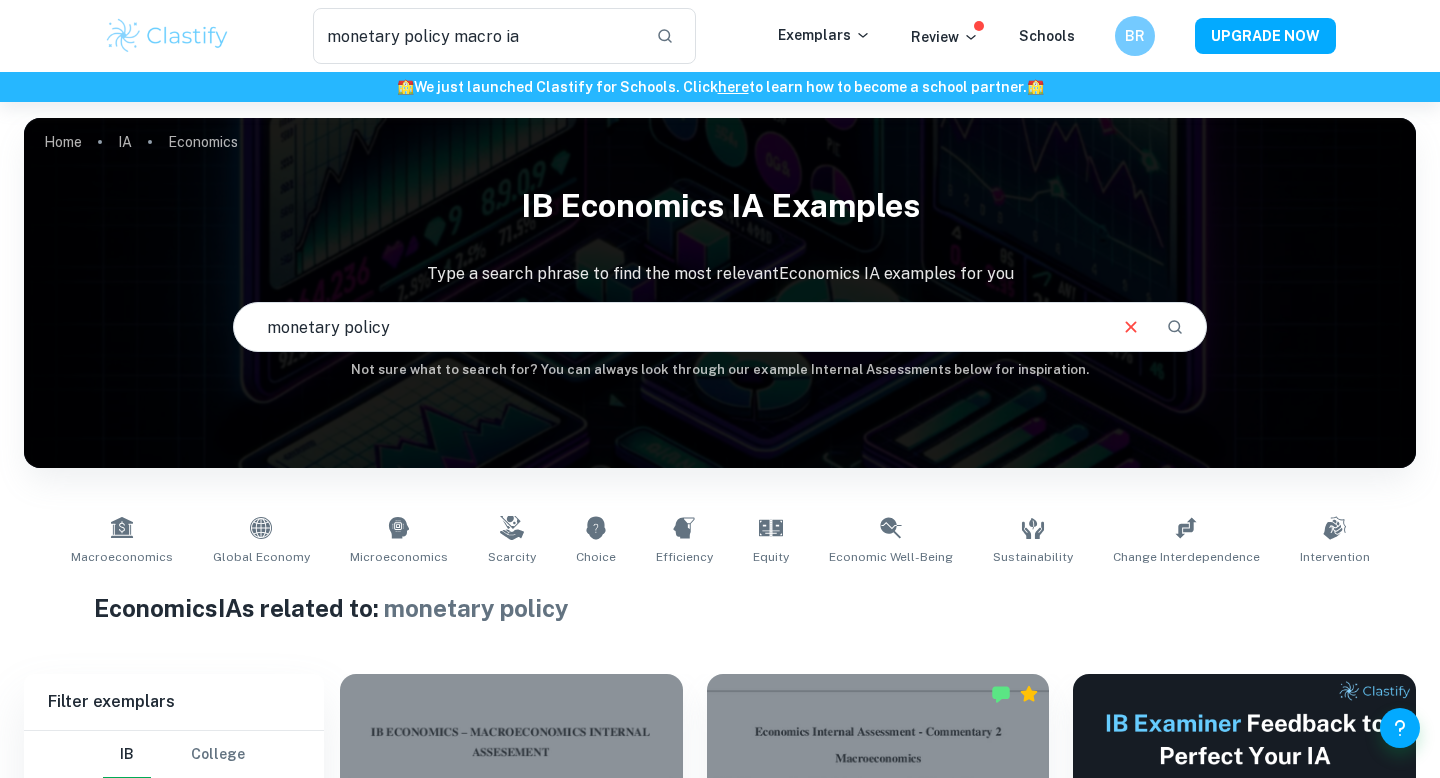 scroll, scrollTop: 548, scrollLeft: 0, axis: vertical 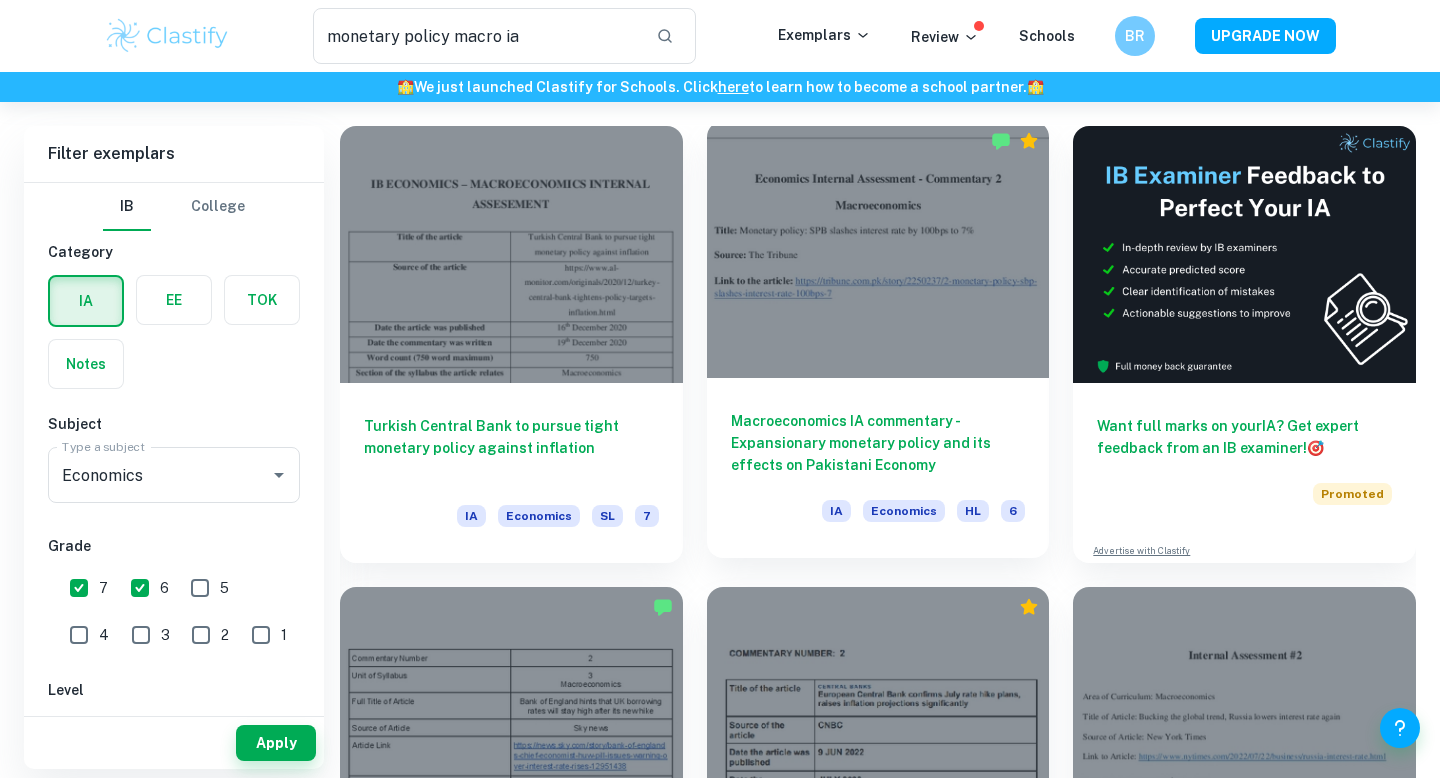click on "Macroeconomics IA commentary -  Expansionary monetary policy and its effects on Pakistani Economy IA Economics HL 6" at bounding box center (878, 468) 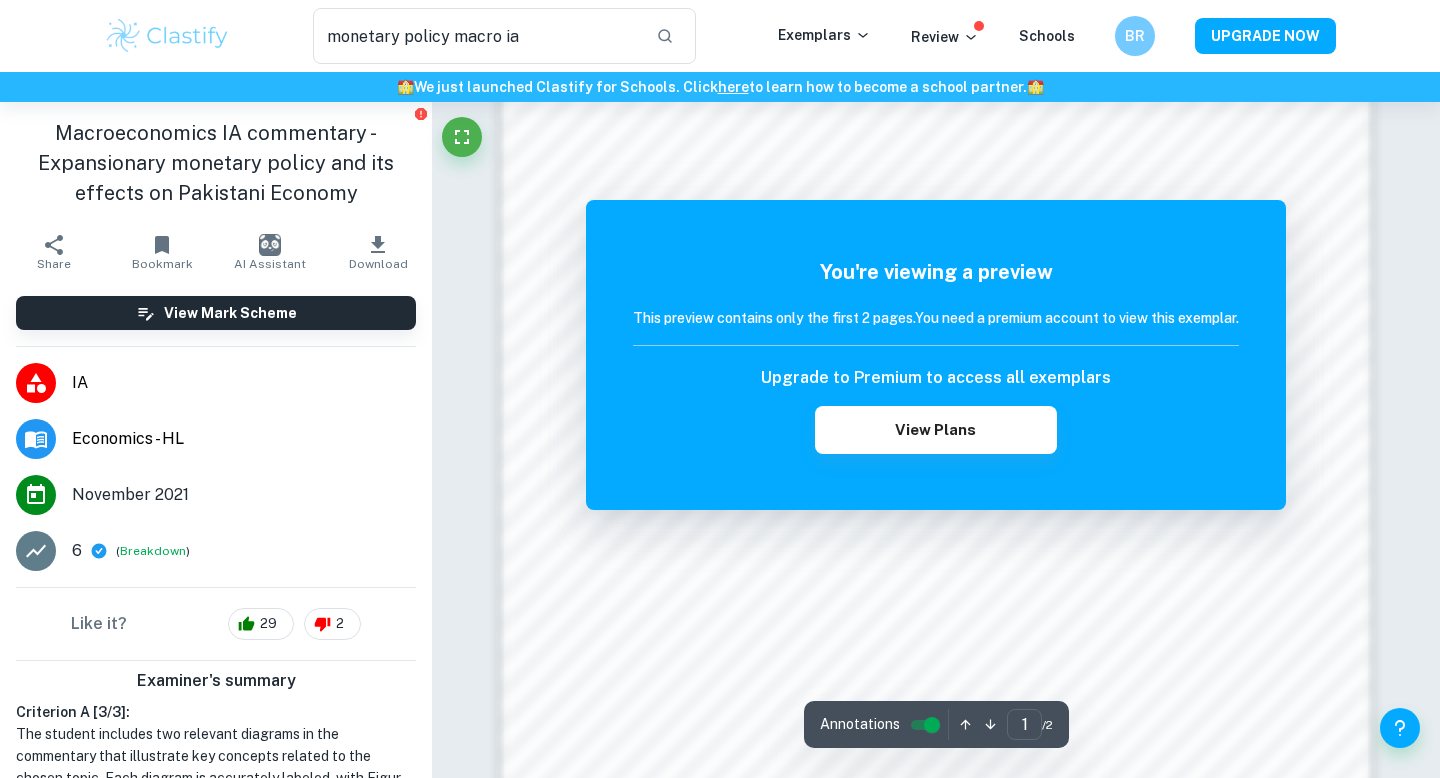 scroll, scrollTop: 1728, scrollLeft: 0, axis: vertical 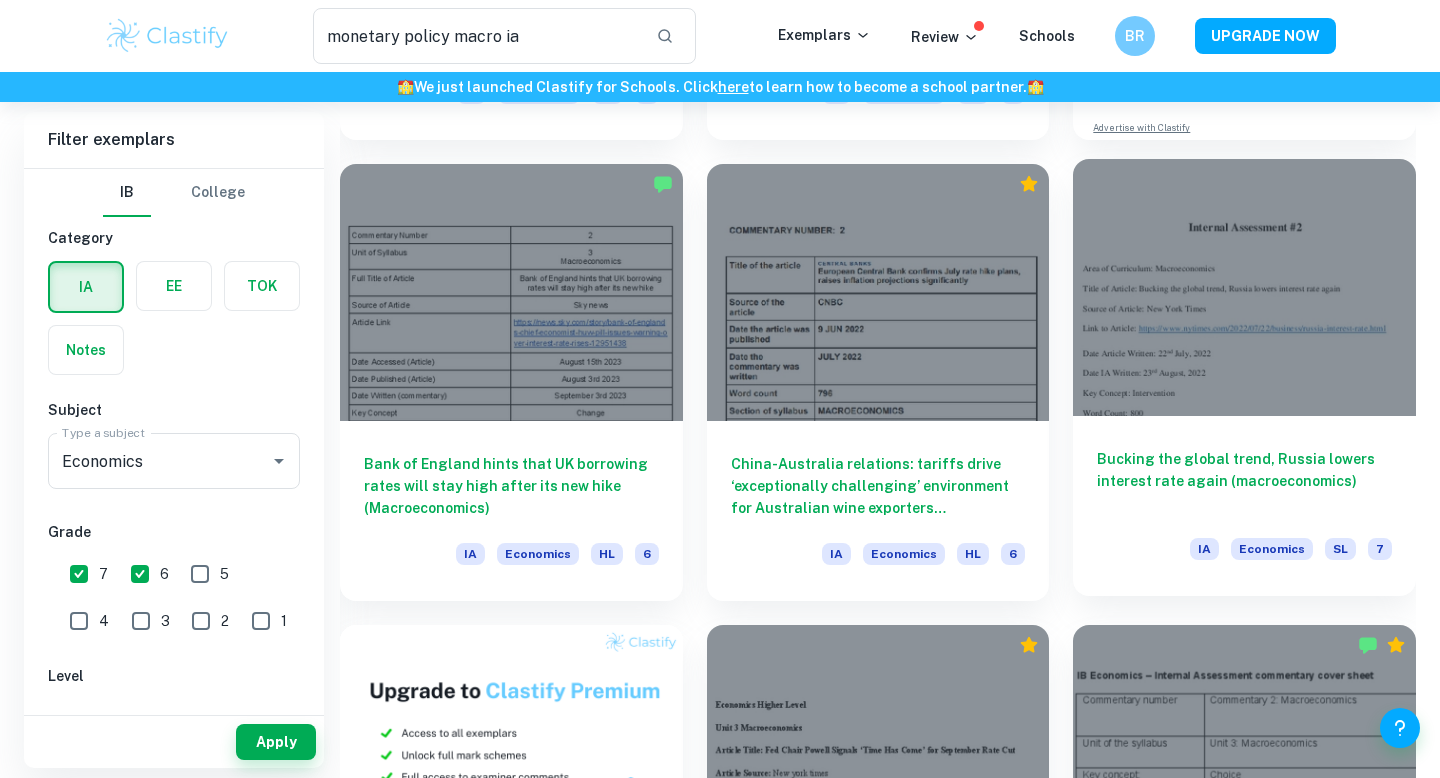 click on "Bucking the global trend, Russia lowers interest rate again (macroeconomics)" at bounding box center (1244, 481) 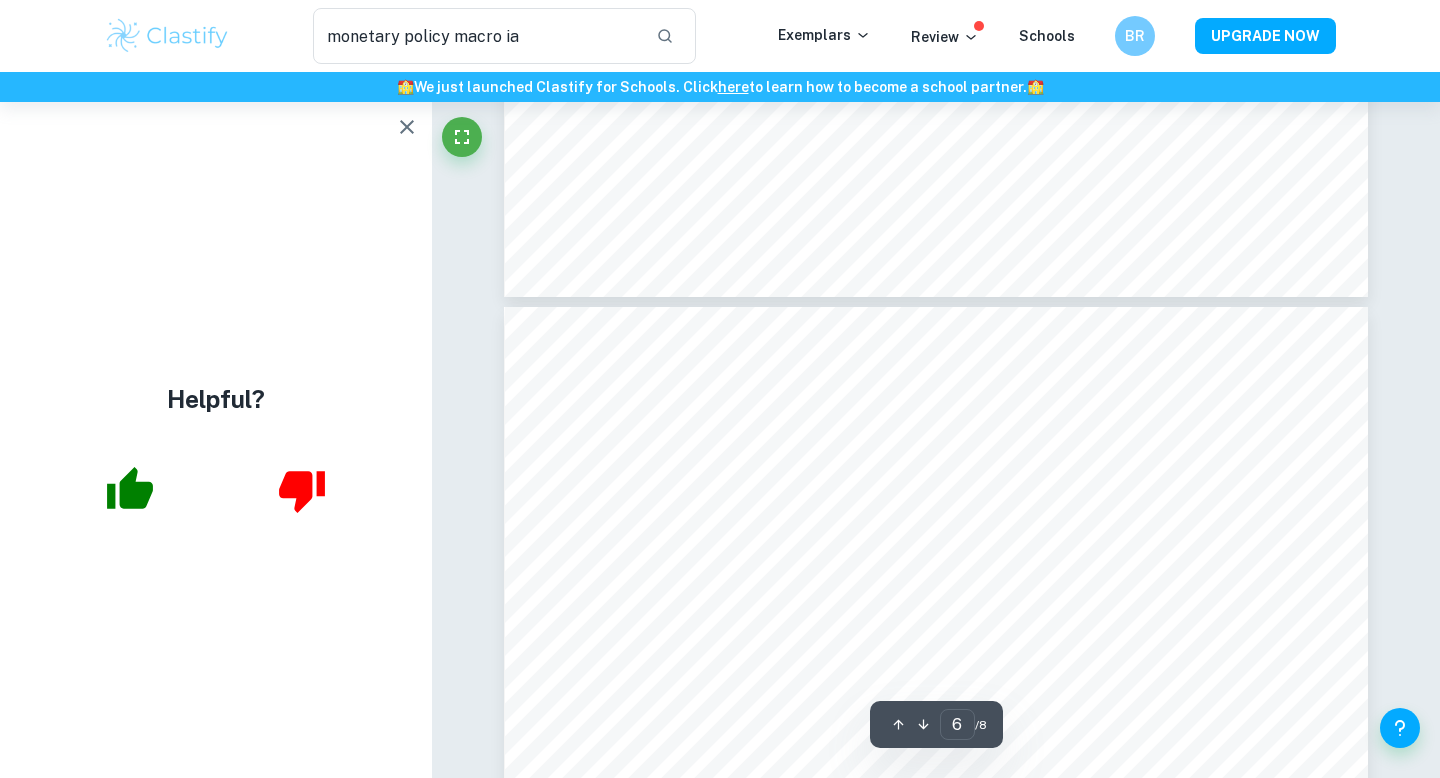 scroll, scrollTop: 6257, scrollLeft: 0, axis: vertical 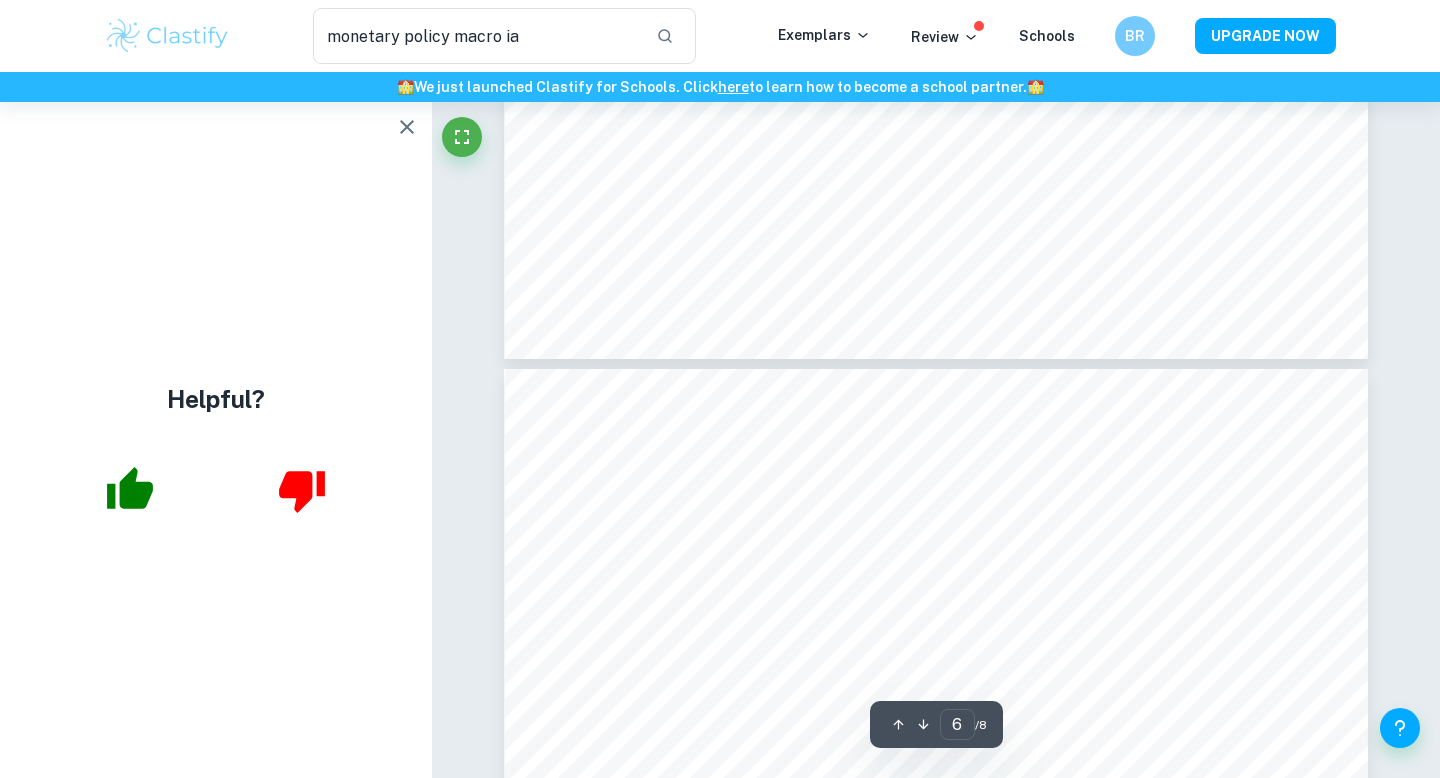 type on "7" 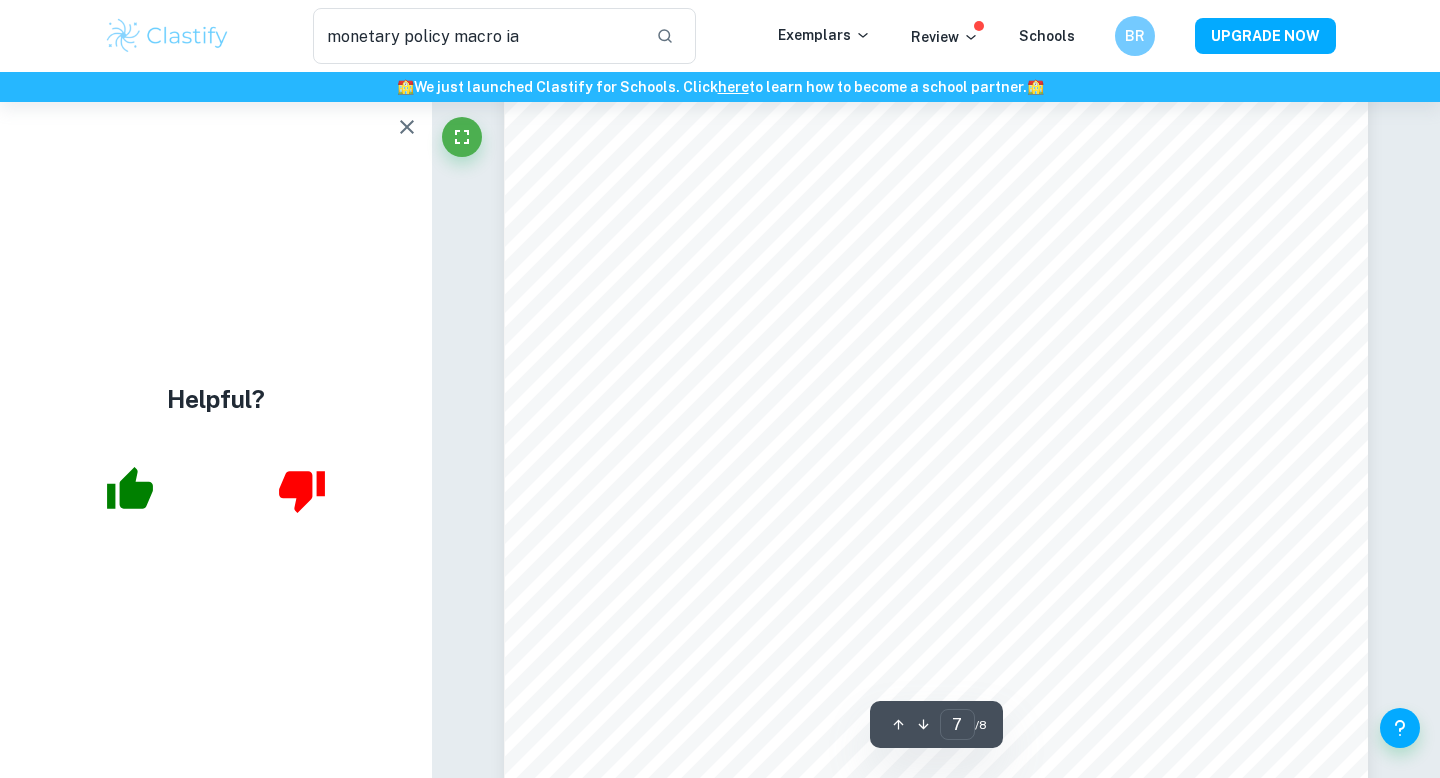 scroll, scrollTop: 7977, scrollLeft: 0, axis: vertical 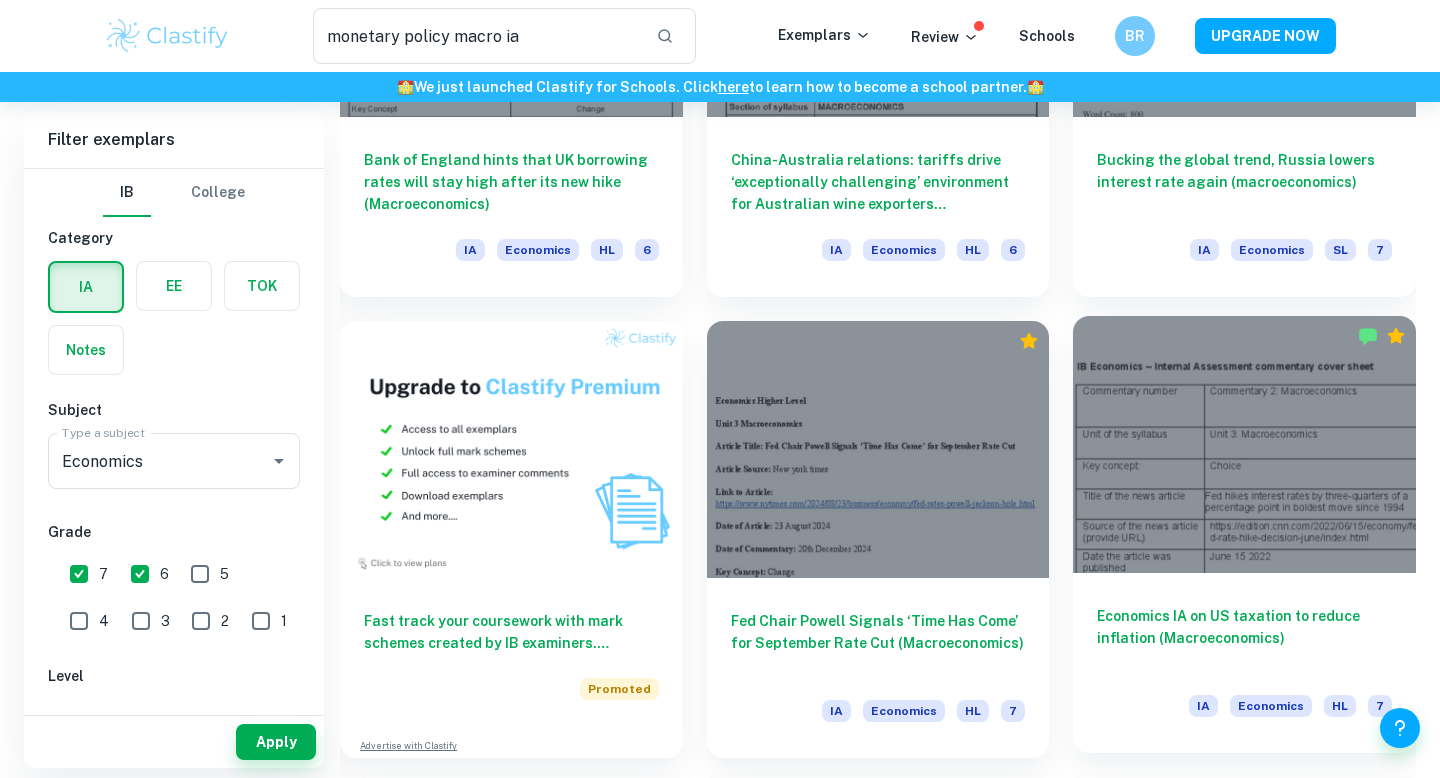 click on "Economics IA on US taxation to reduce inflation (Macroeconomics)" at bounding box center (1244, 638) 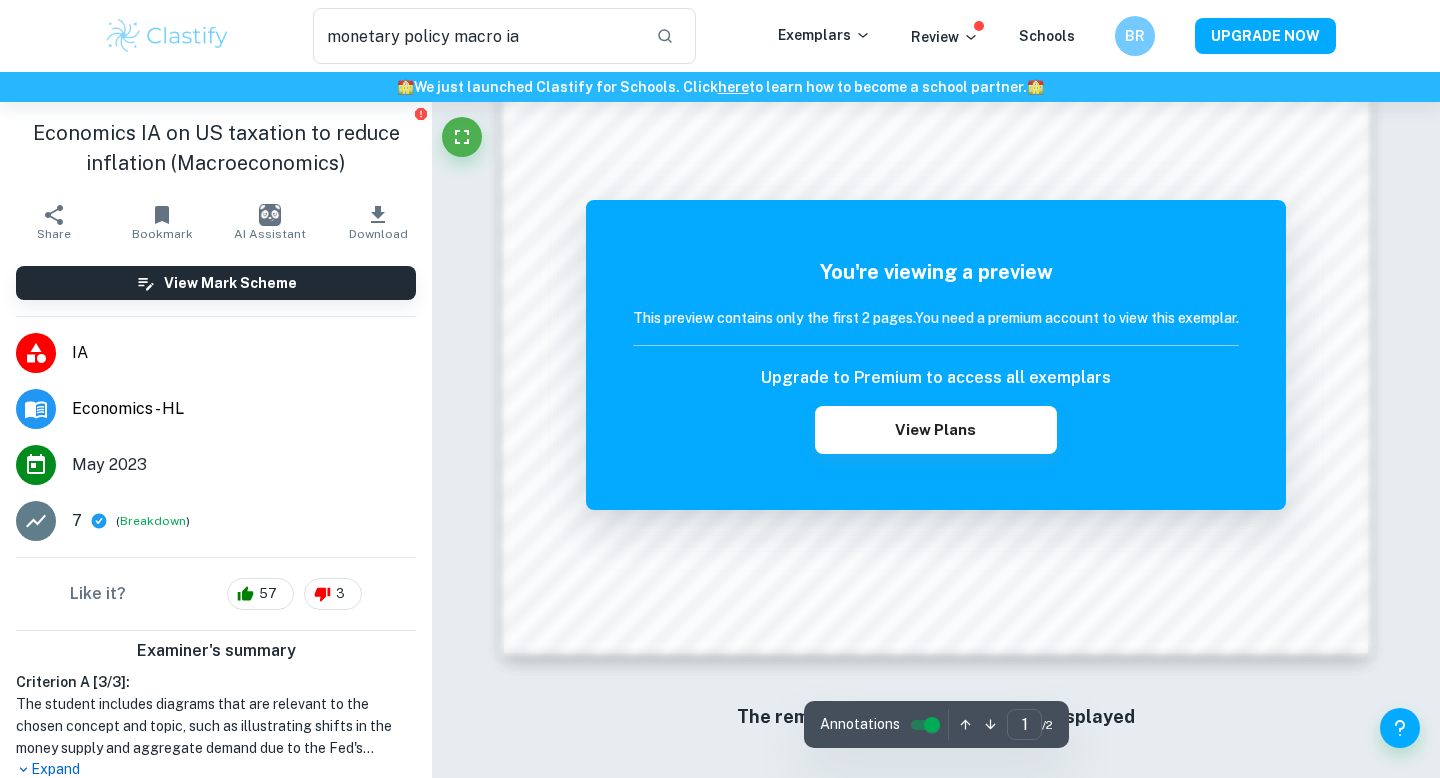 scroll, scrollTop: 1932, scrollLeft: 0, axis: vertical 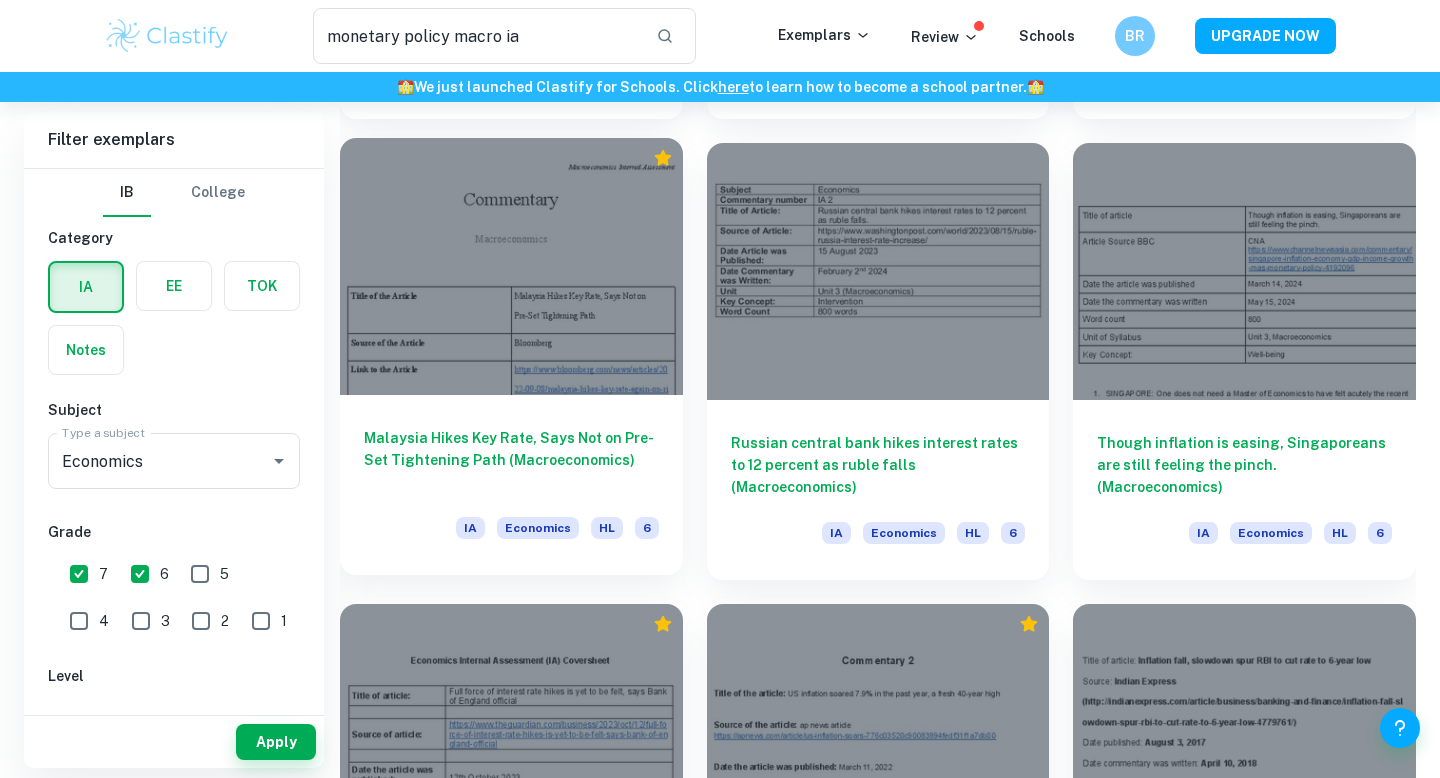 click on "Malaysia Hikes Key Rate, Says Not on Pre-Set Tightening Path (Macroeconomics) IA Economics HL 6" at bounding box center [511, 485] 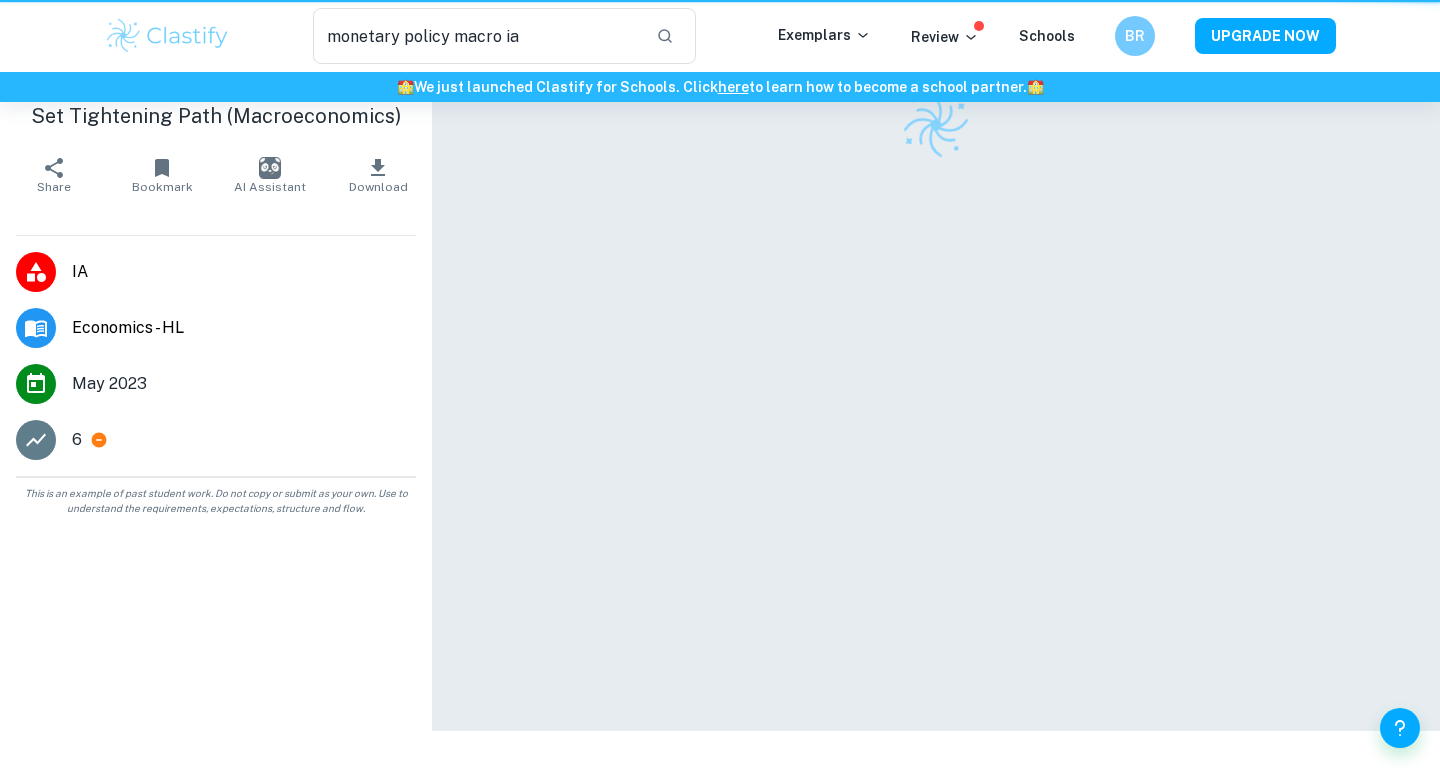 scroll, scrollTop: 0, scrollLeft: 0, axis: both 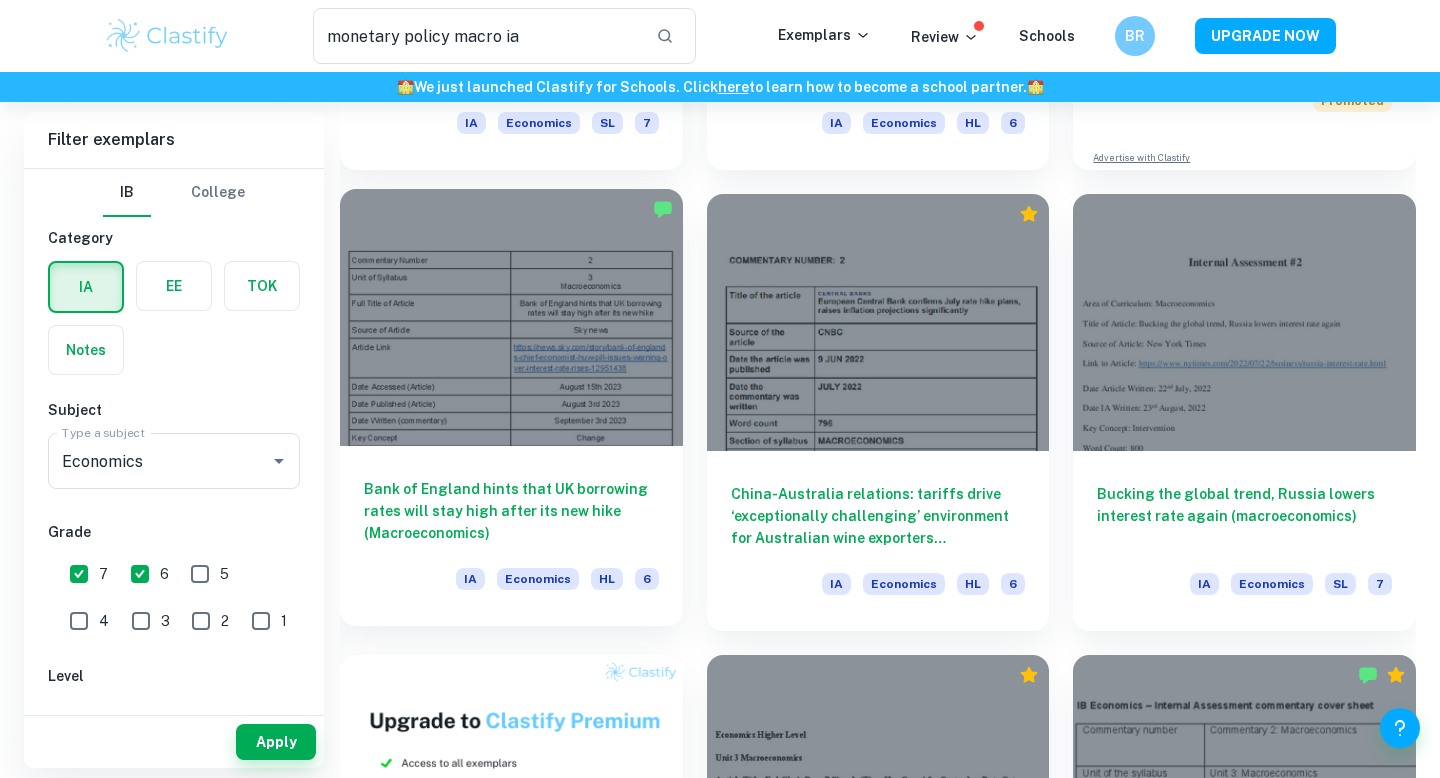 click on "Bank of England hints that UK borrowing rates will stay high after its new hike (Macroeconomics)" at bounding box center (511, 511) 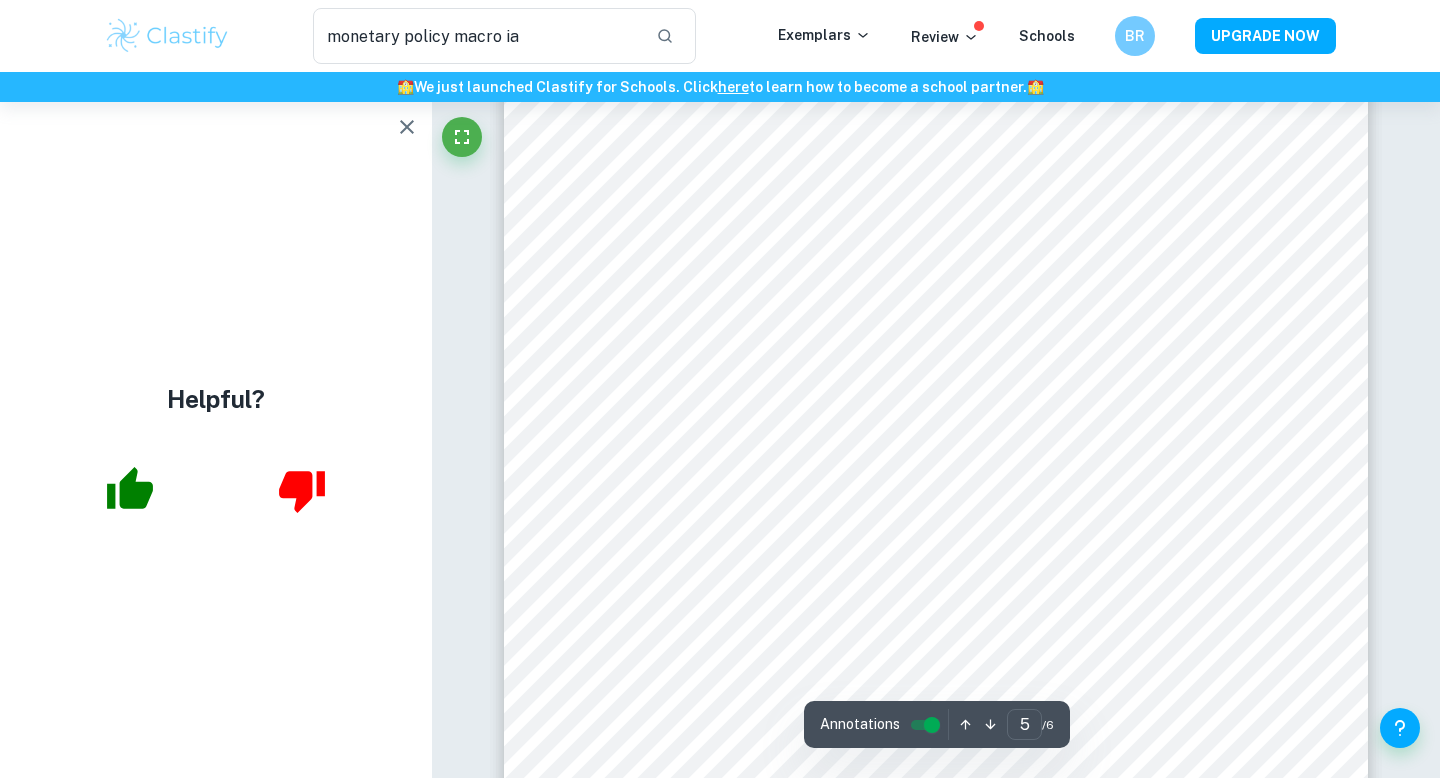 scroll, scrollTop: 5399, scrollLeft: 0, axis: vertical 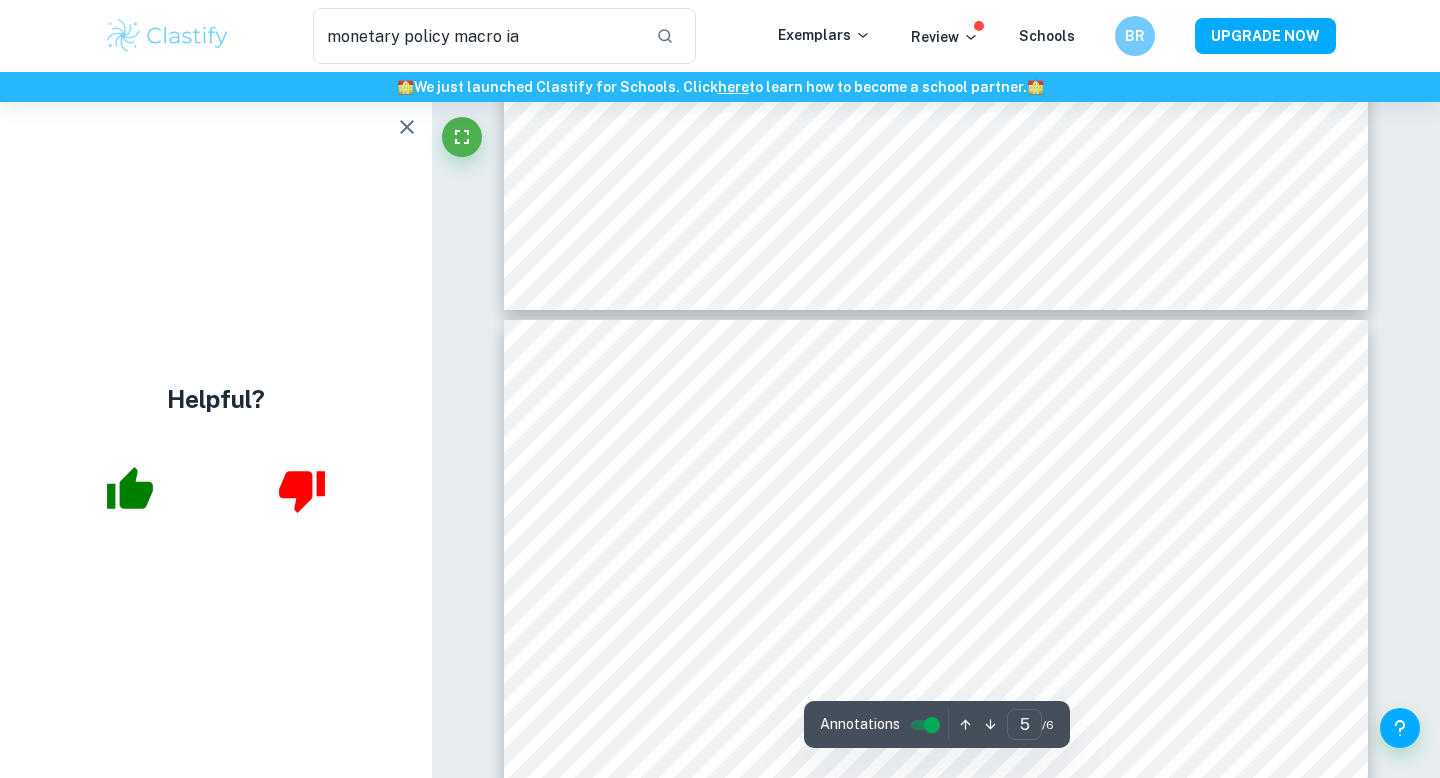 type on "6" 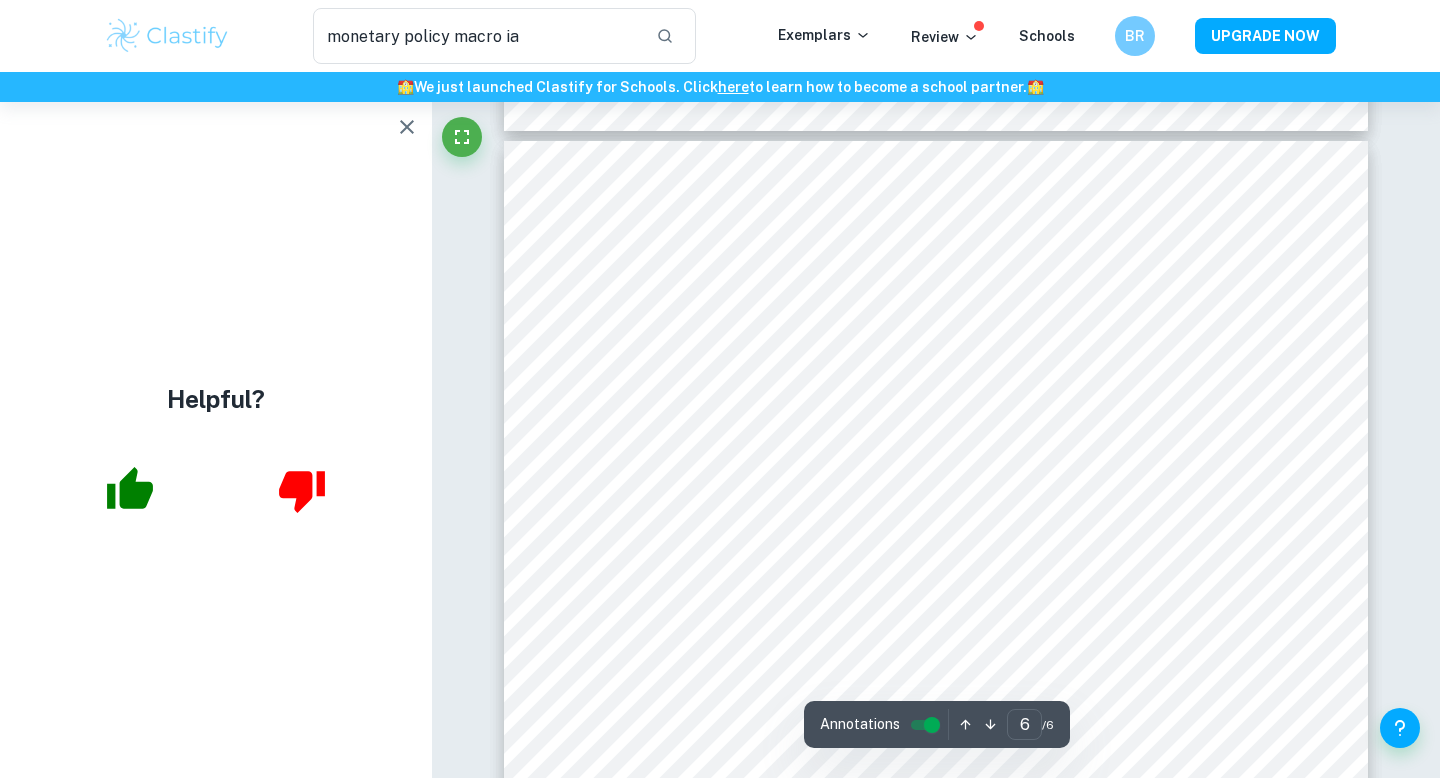 scroll, scrollTop: 6474, scrollLeft: 0, axis: vertical 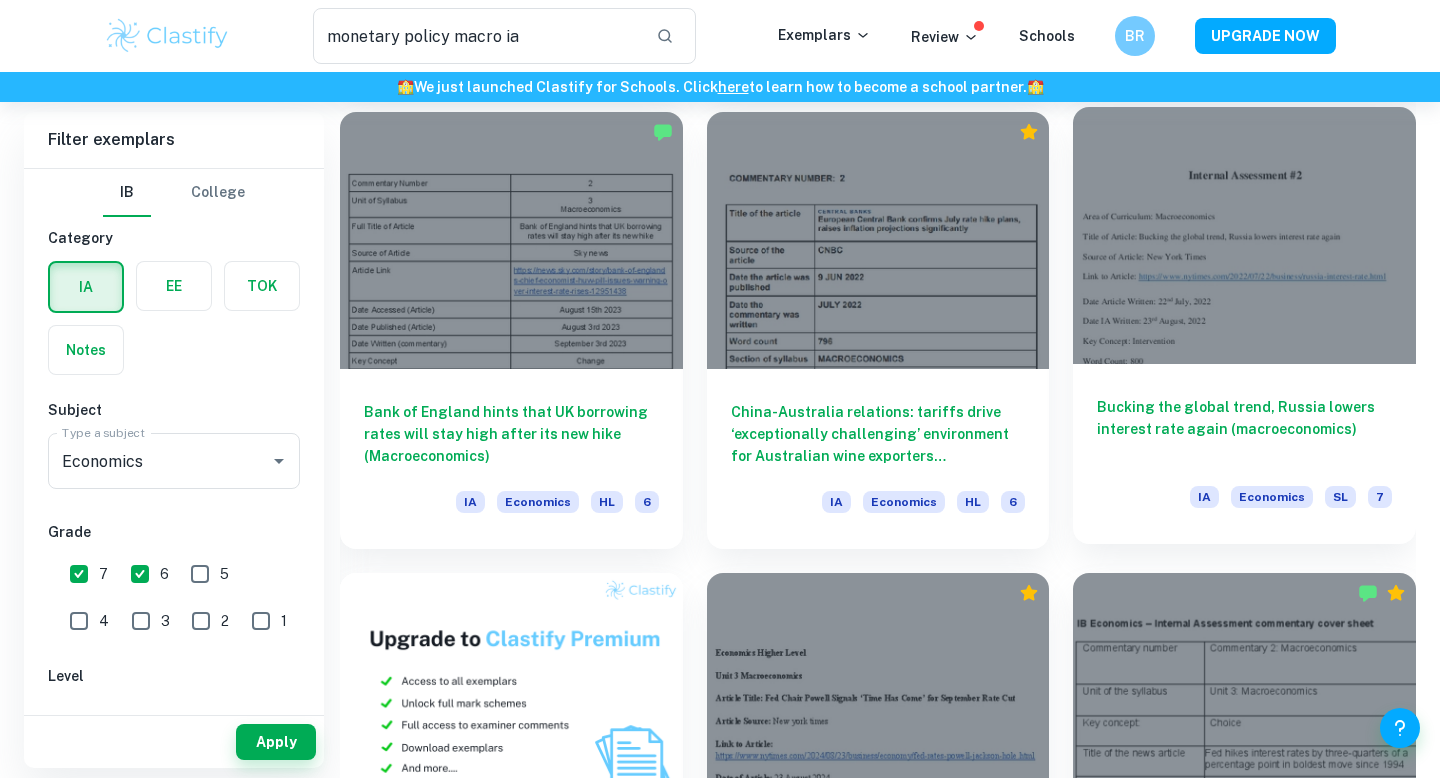 click on "Bucking the global trend, Russia lowers interest rate again (macroeconomics)" at bounding box center (1244, 429) 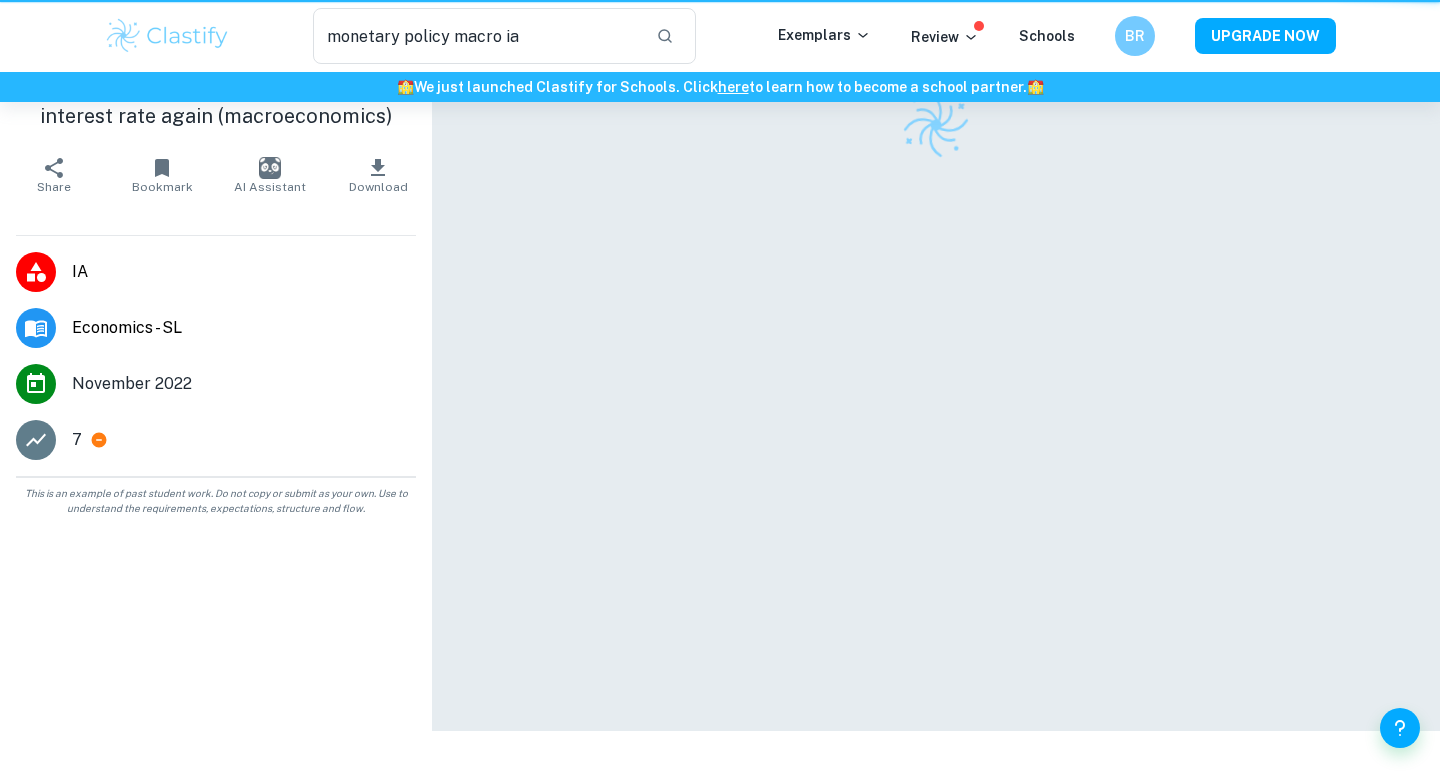 scroll, scrollTop: 0, scrollLeft: 0, axis: both 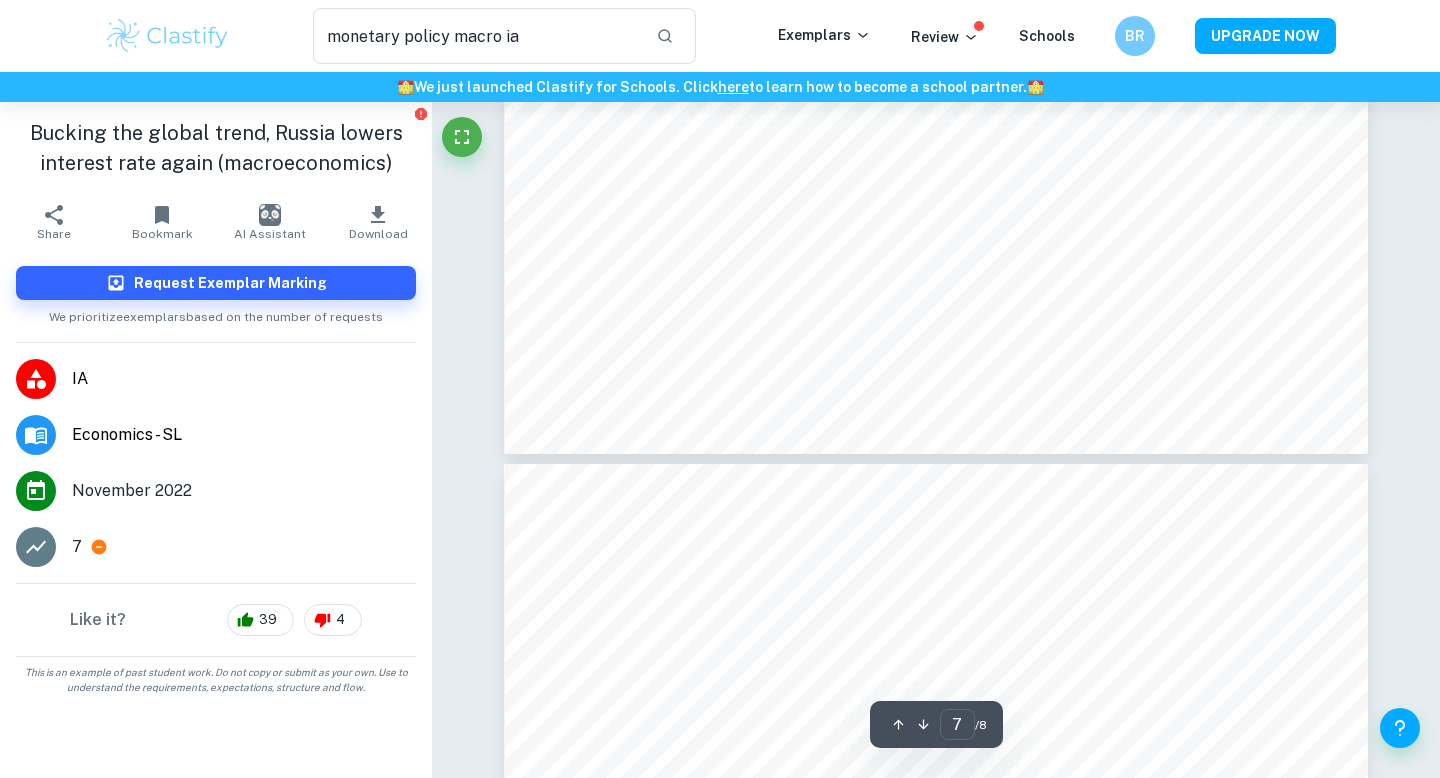type on "8" 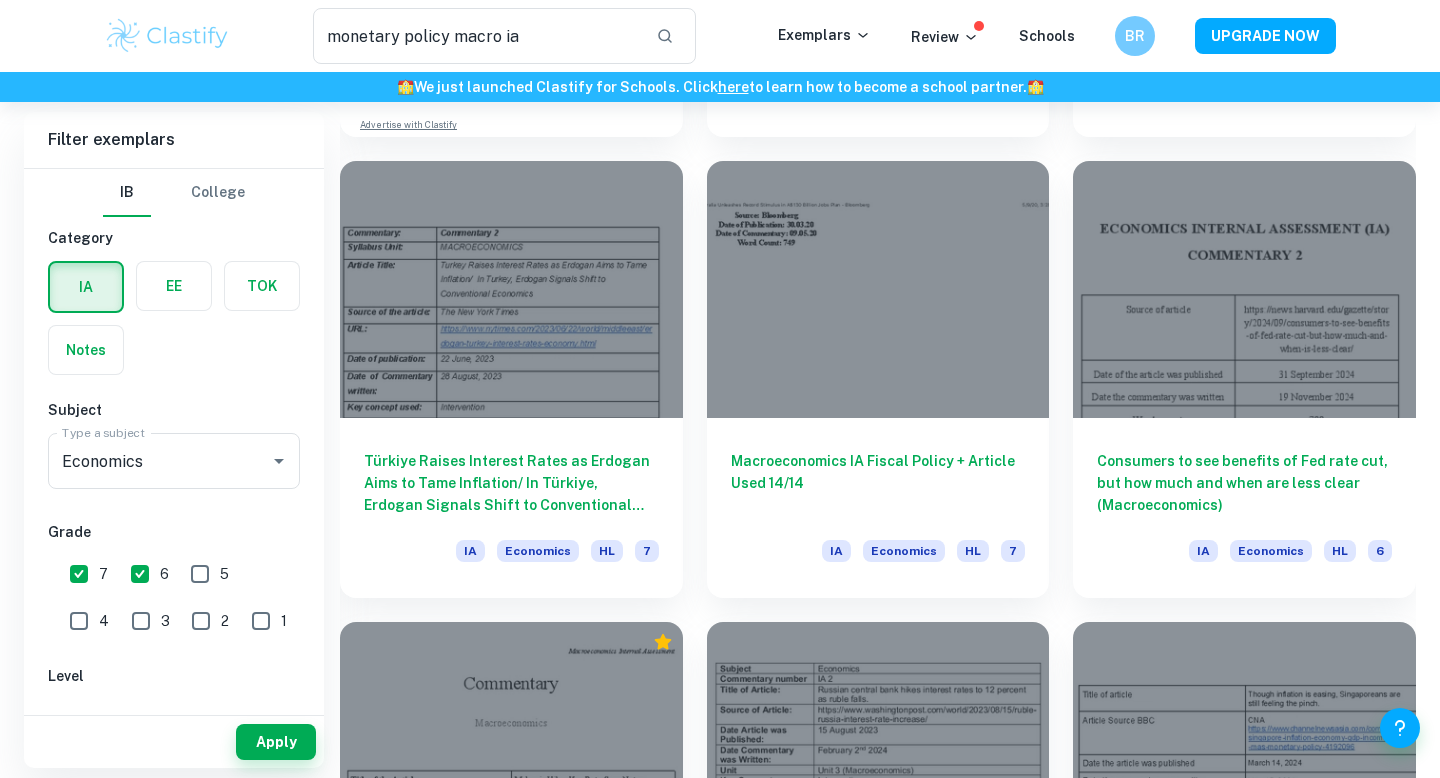 scroll, scrollTop: 1957, scrollLeft: 0, axis: vertical 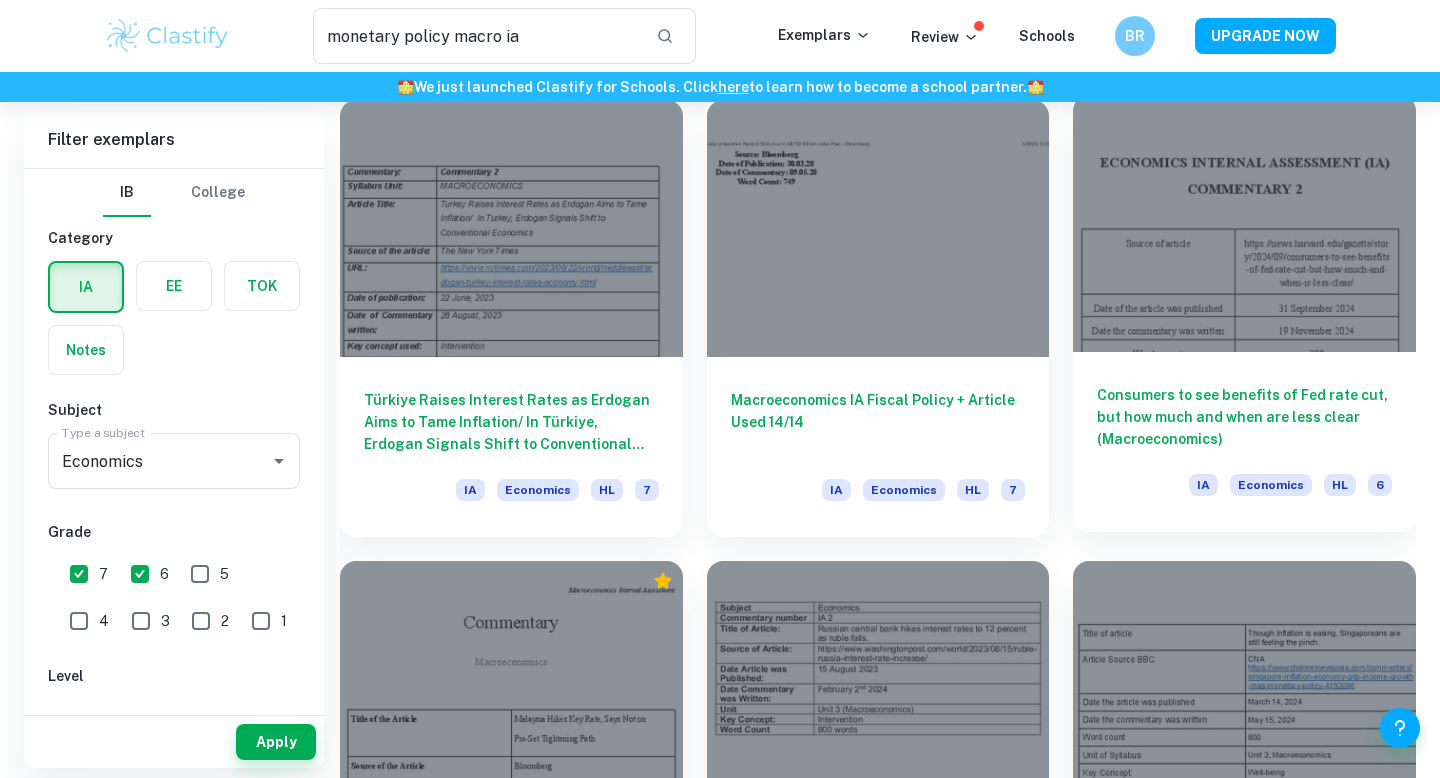 click on "Consumers to see benefits of Fed rate
cut, but how much and when are less
clear (Macroeconomics)" at bounding box center (1244, 417) 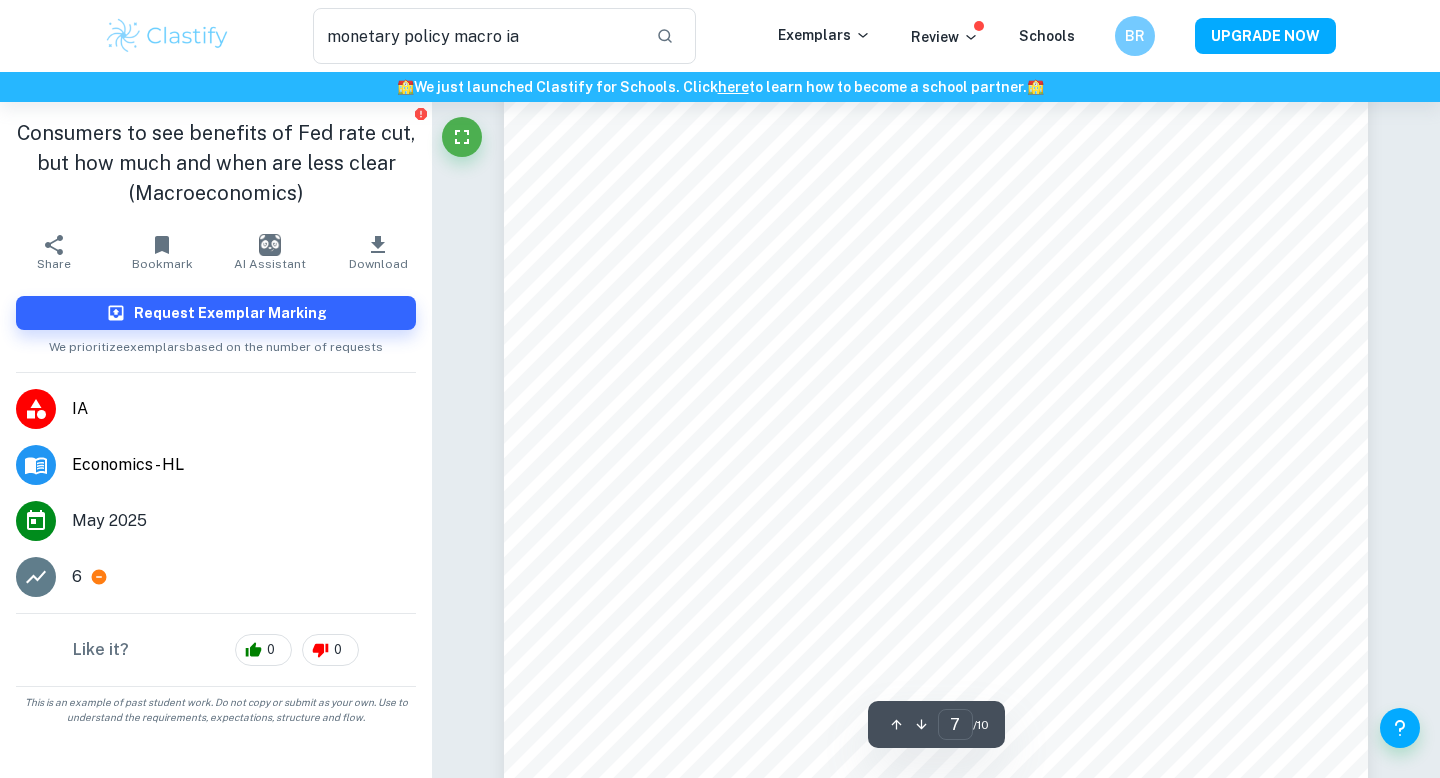scroll, scrollTop: 7242, scrollLeft: 0, axis: vertical 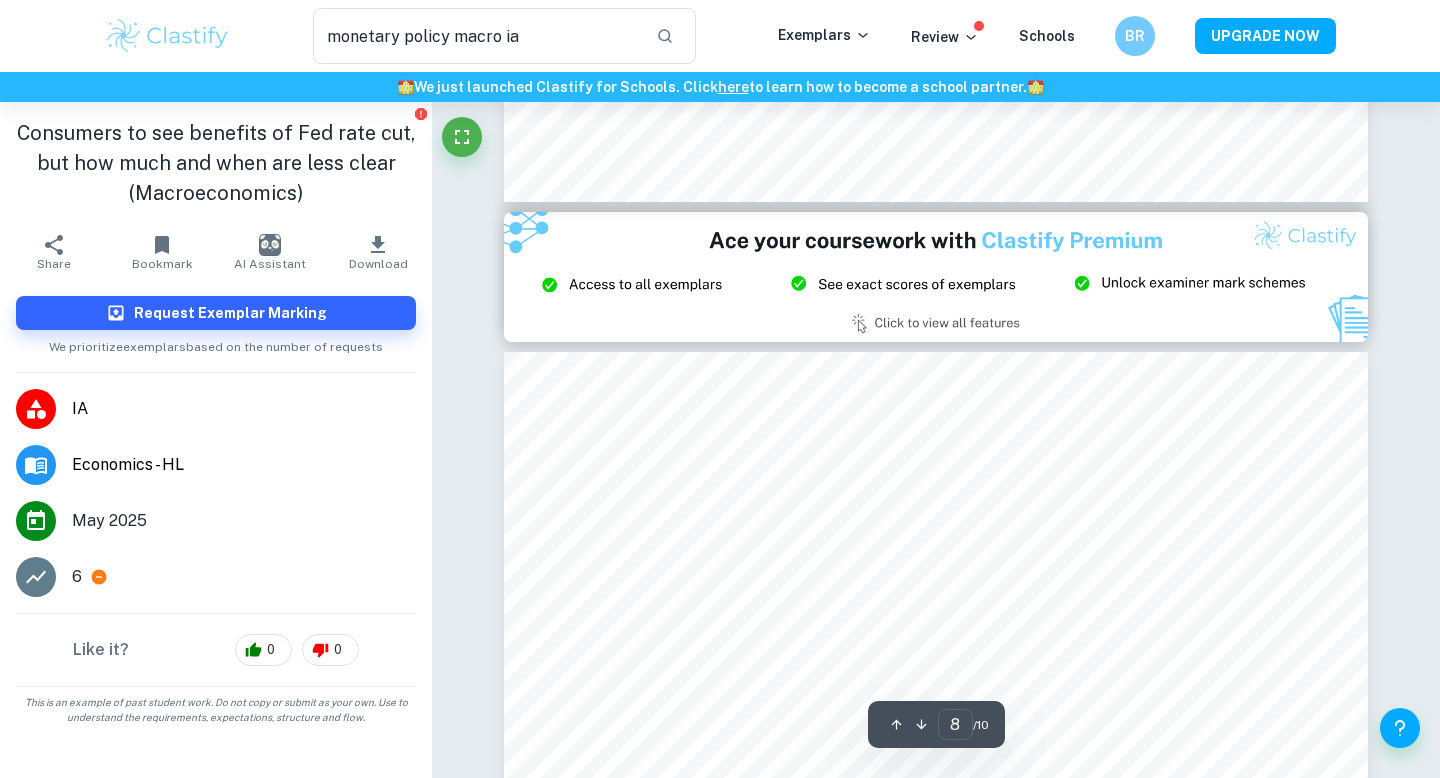 type on "9" 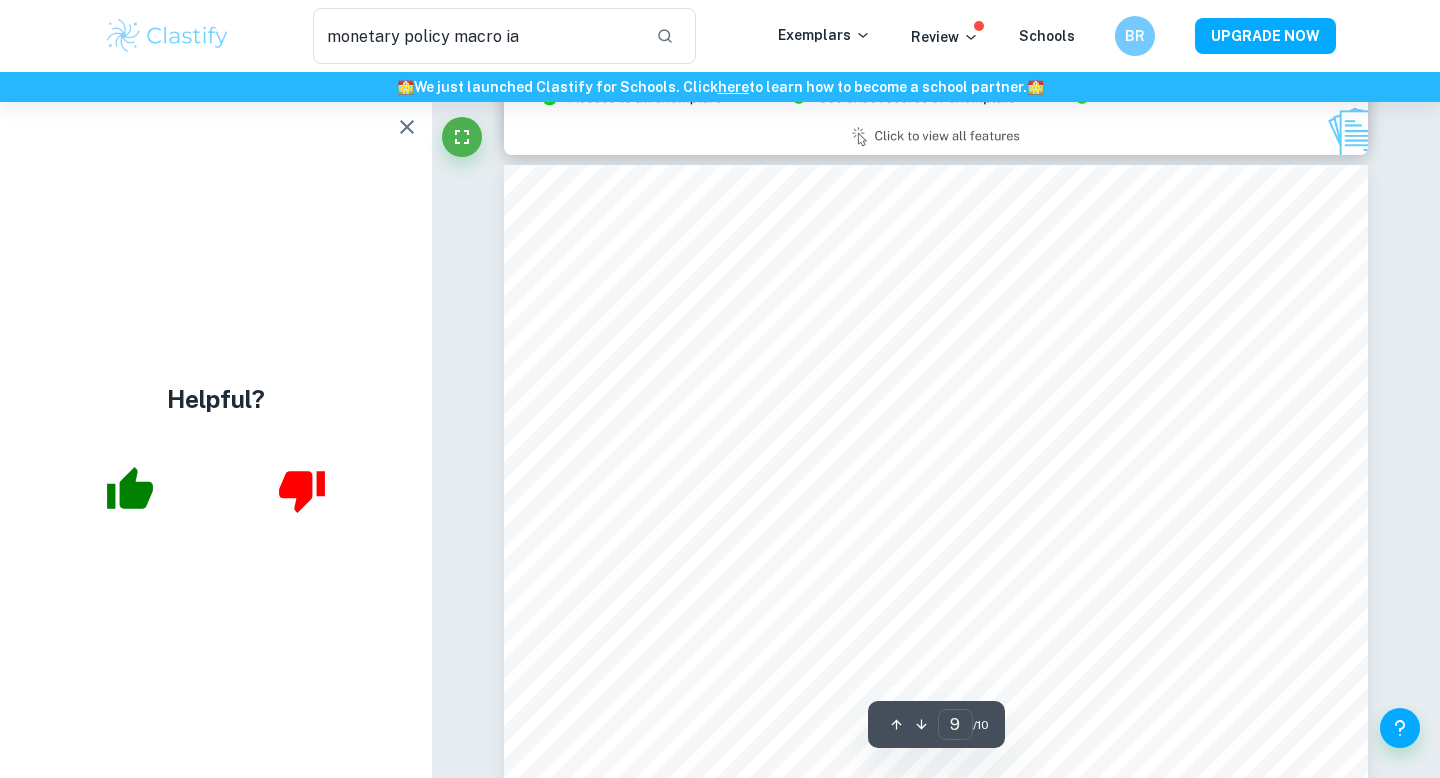 scroll, scrollTop: 9886, scrollLeft: 0, axis: vertical 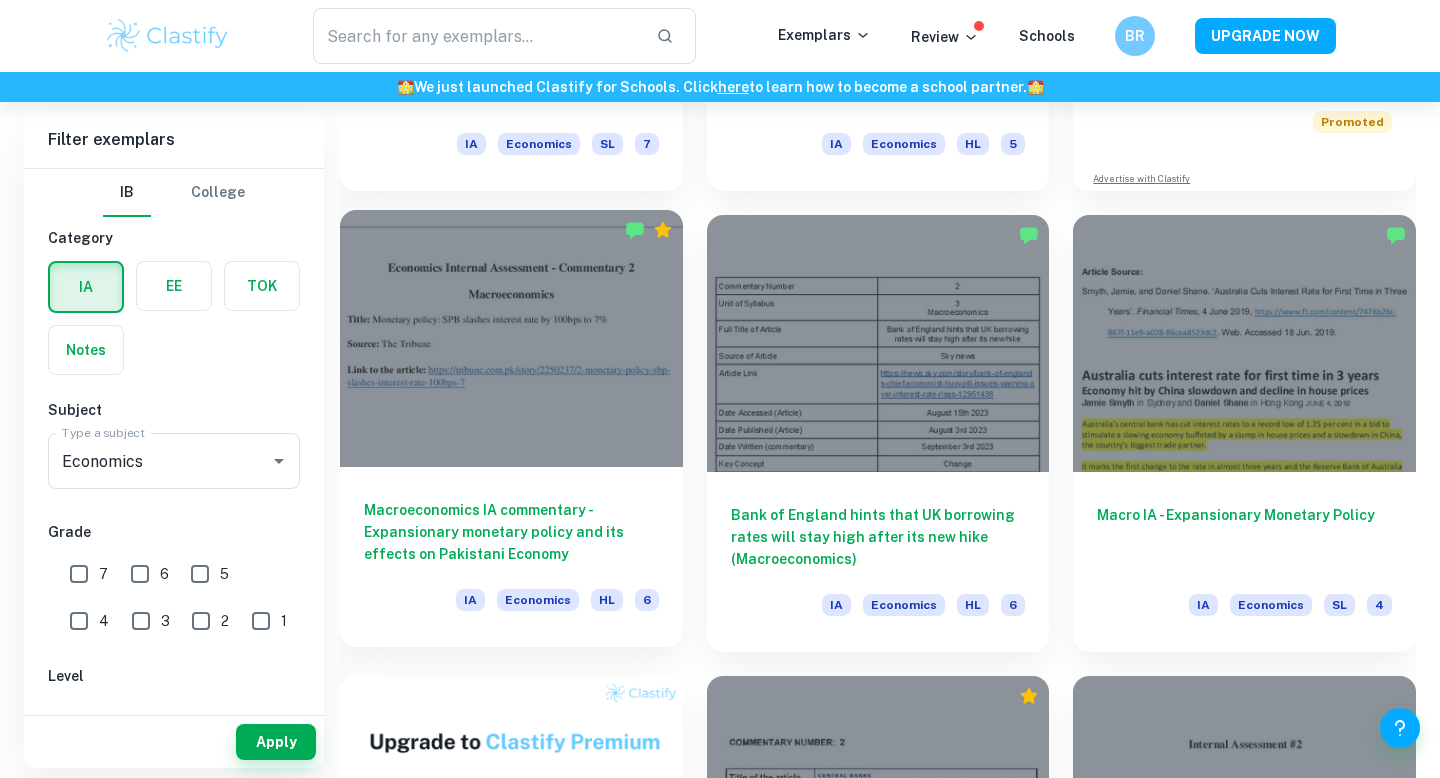 click on "Macroeconomics IA commentary -  Expansionary monetary policy and its effects on Pakistani Economy" at bounding box center (511, 532) 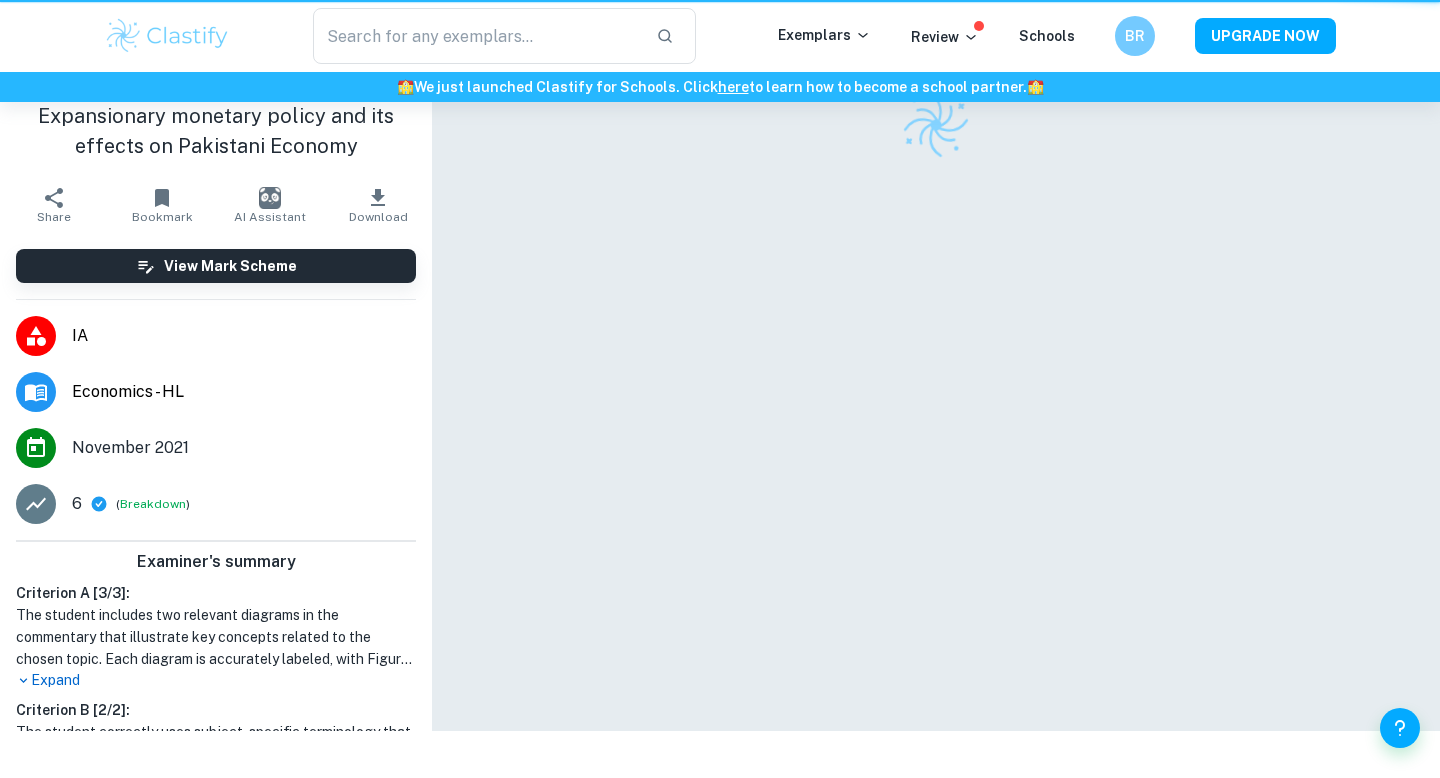scroll, scrollTop: 0, scrollLeft: 0, axis: both 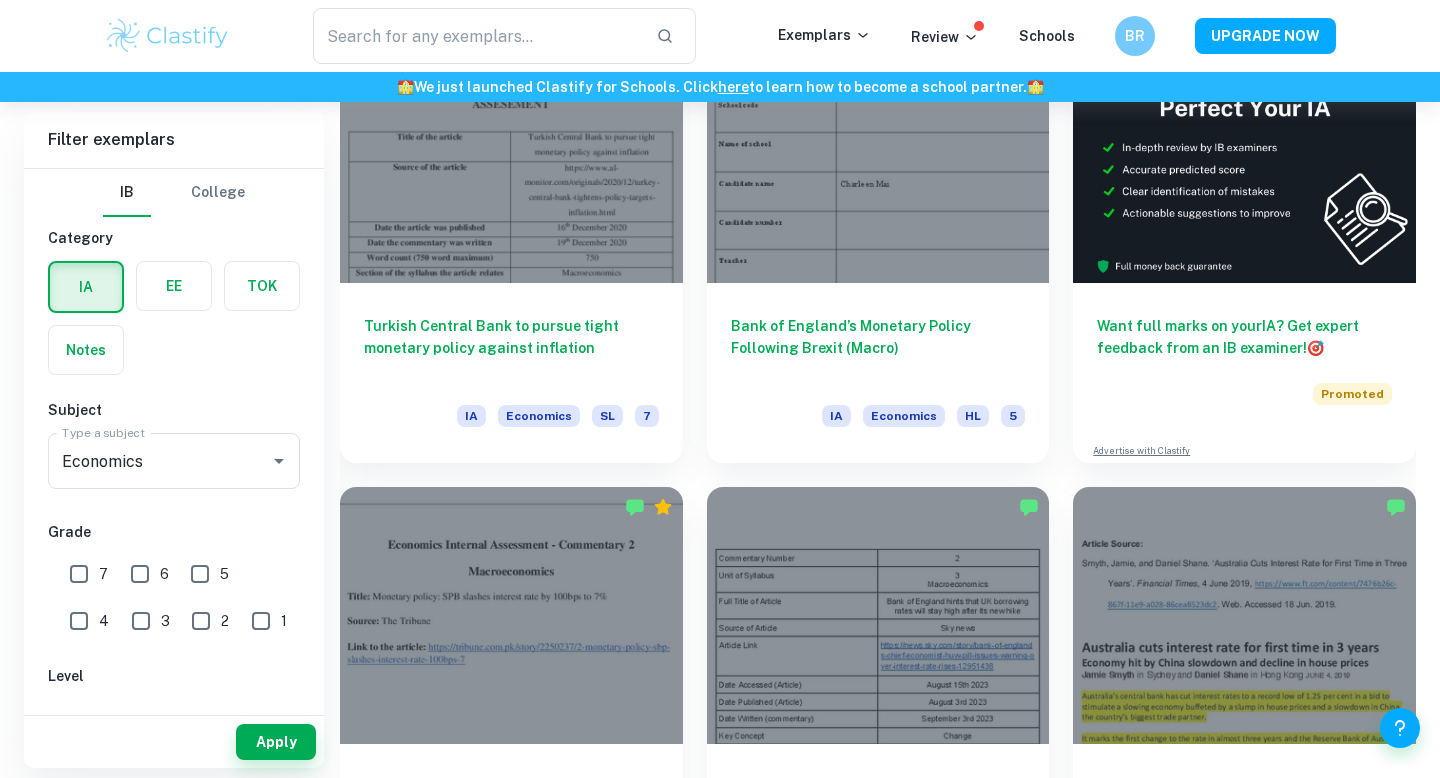 click at bounding box center [511, 615] 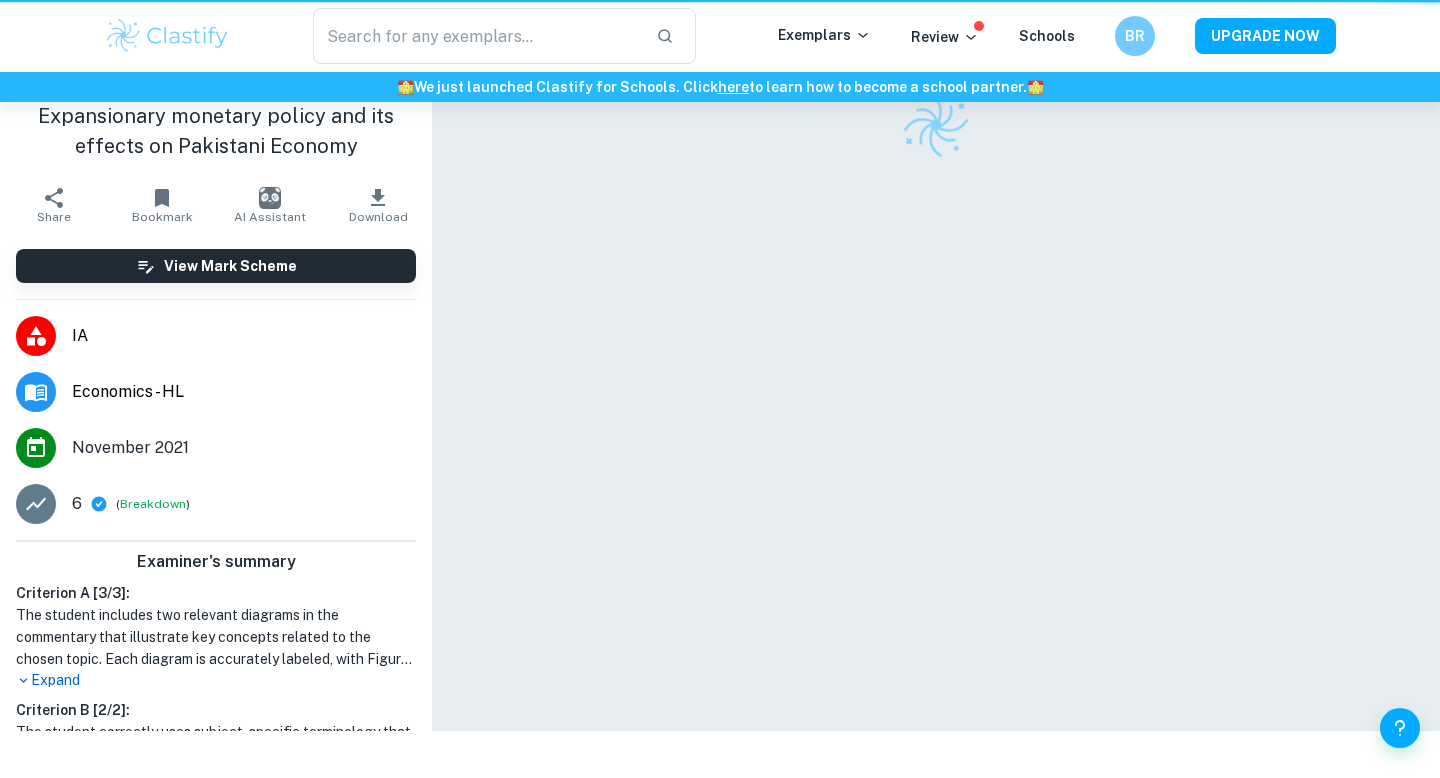 scroll, scrollTop: 0, scrollLeft: 0, axis: both 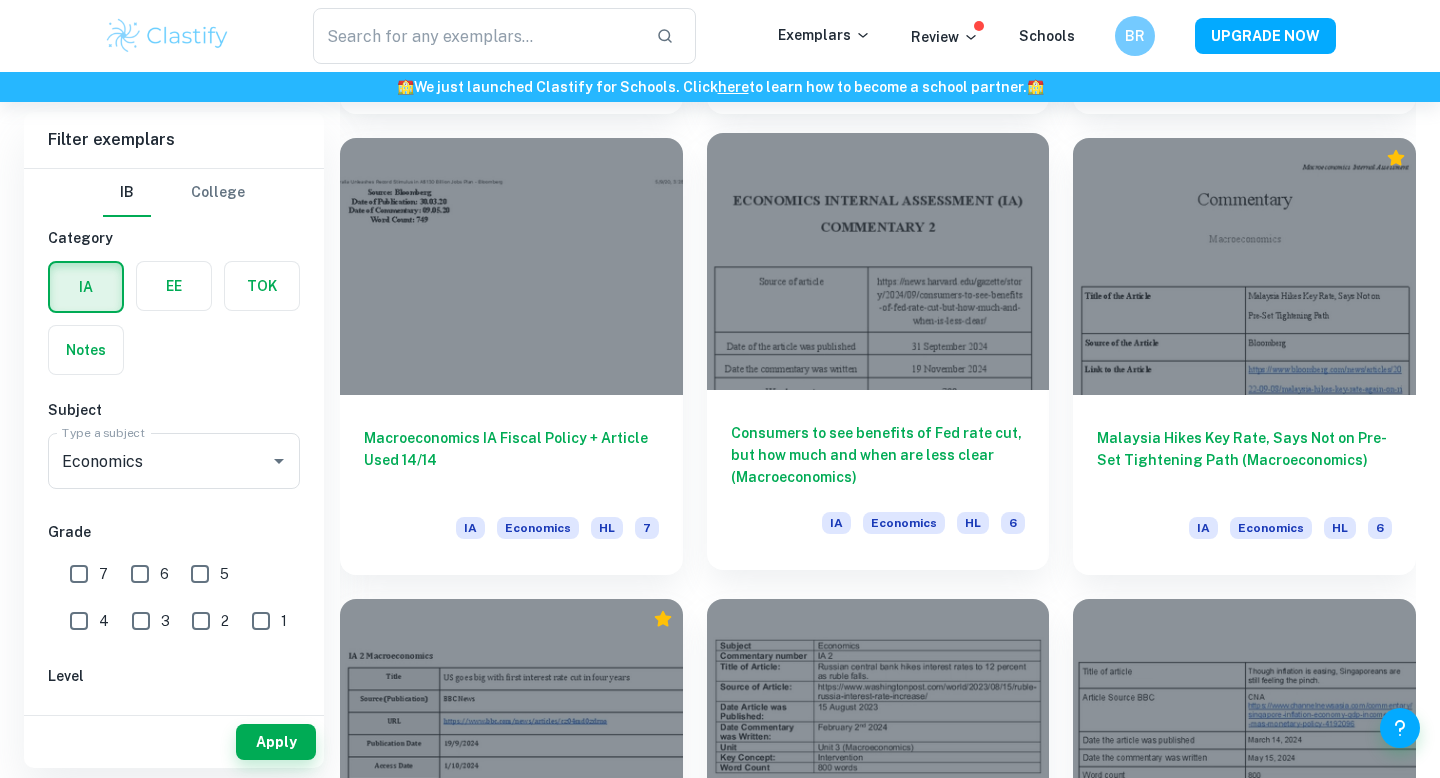 click on "Consumers to see benefits of Fed rate
cut, but how much and when are less
clear (Macroeconomics)" at bounding box center (878, 455) 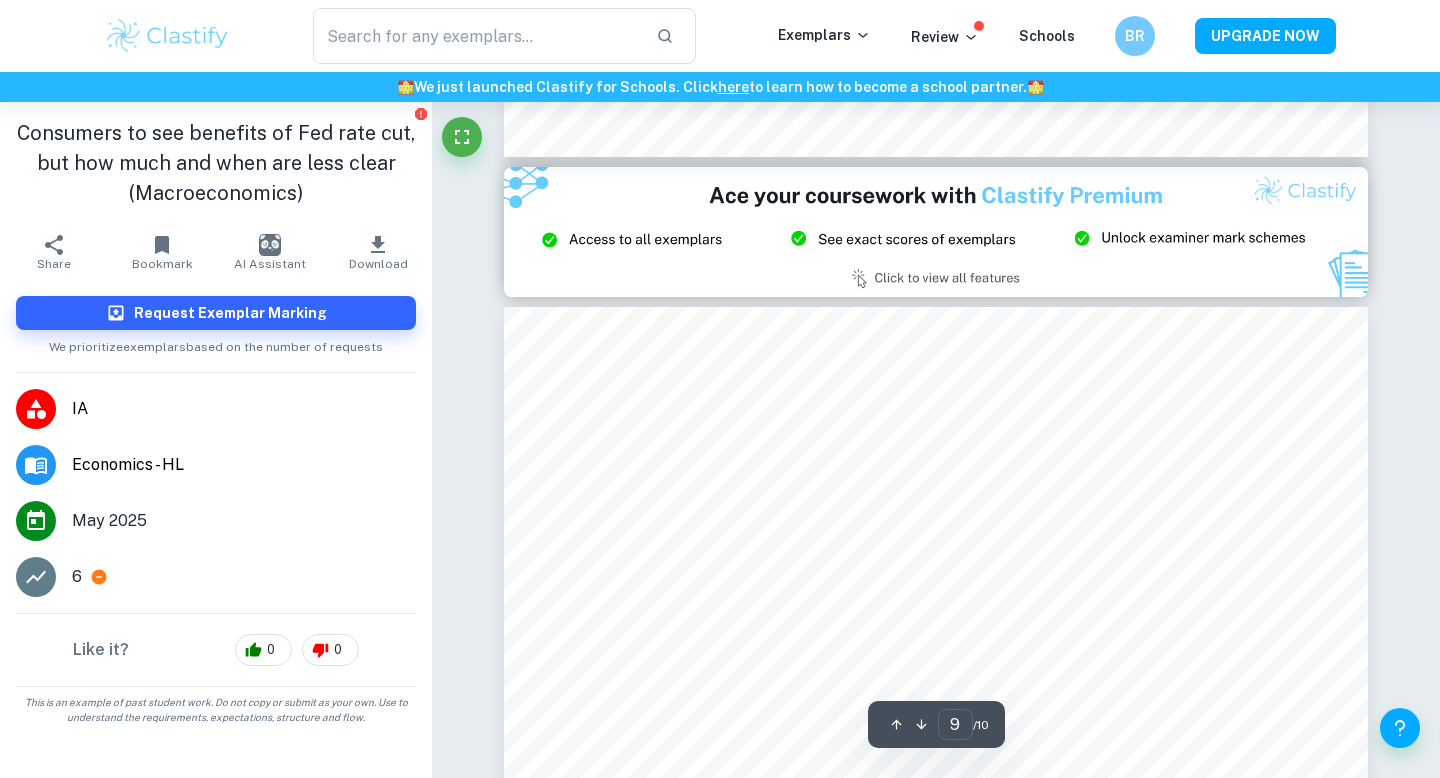 scroll, scrollTop: 9454, scrollLeft: 0, axis: vertical 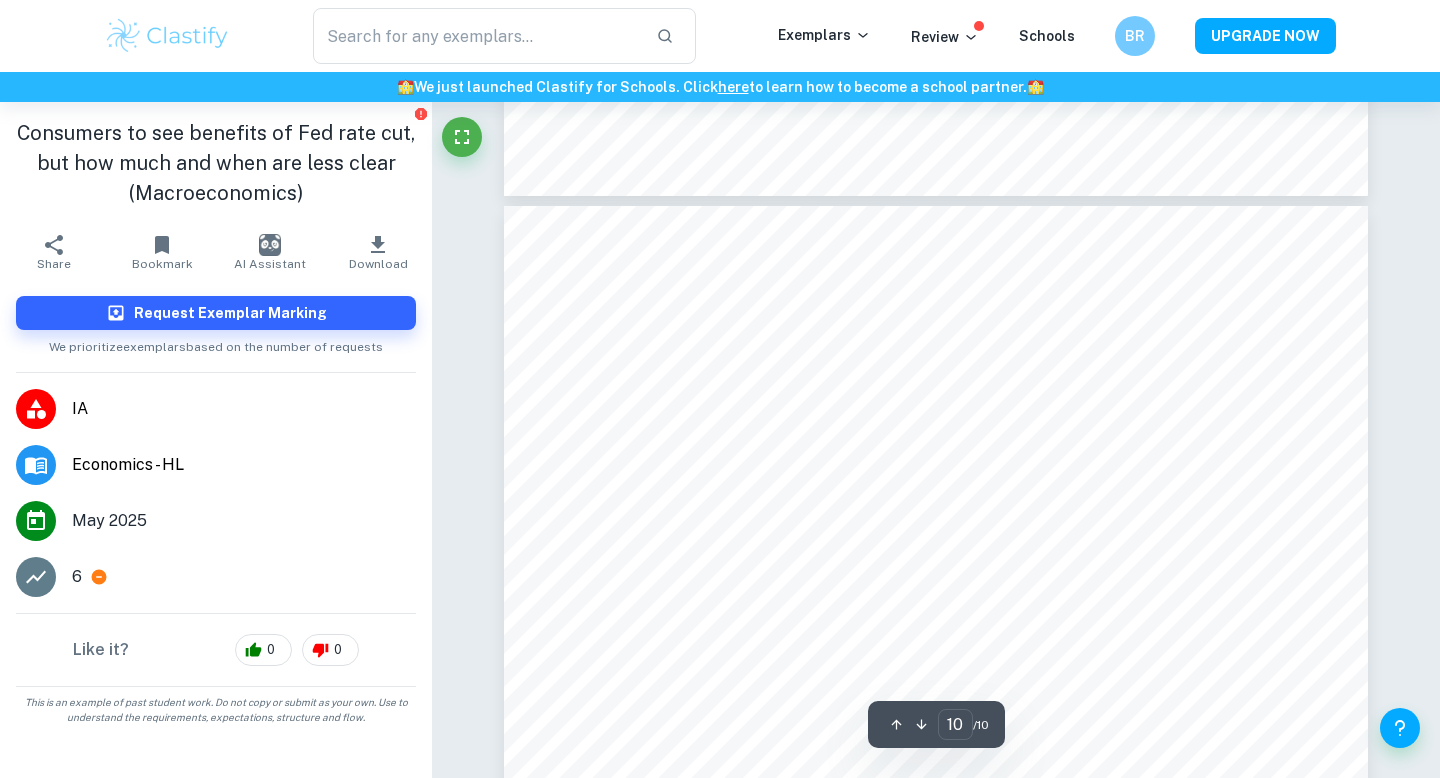 type on "9" 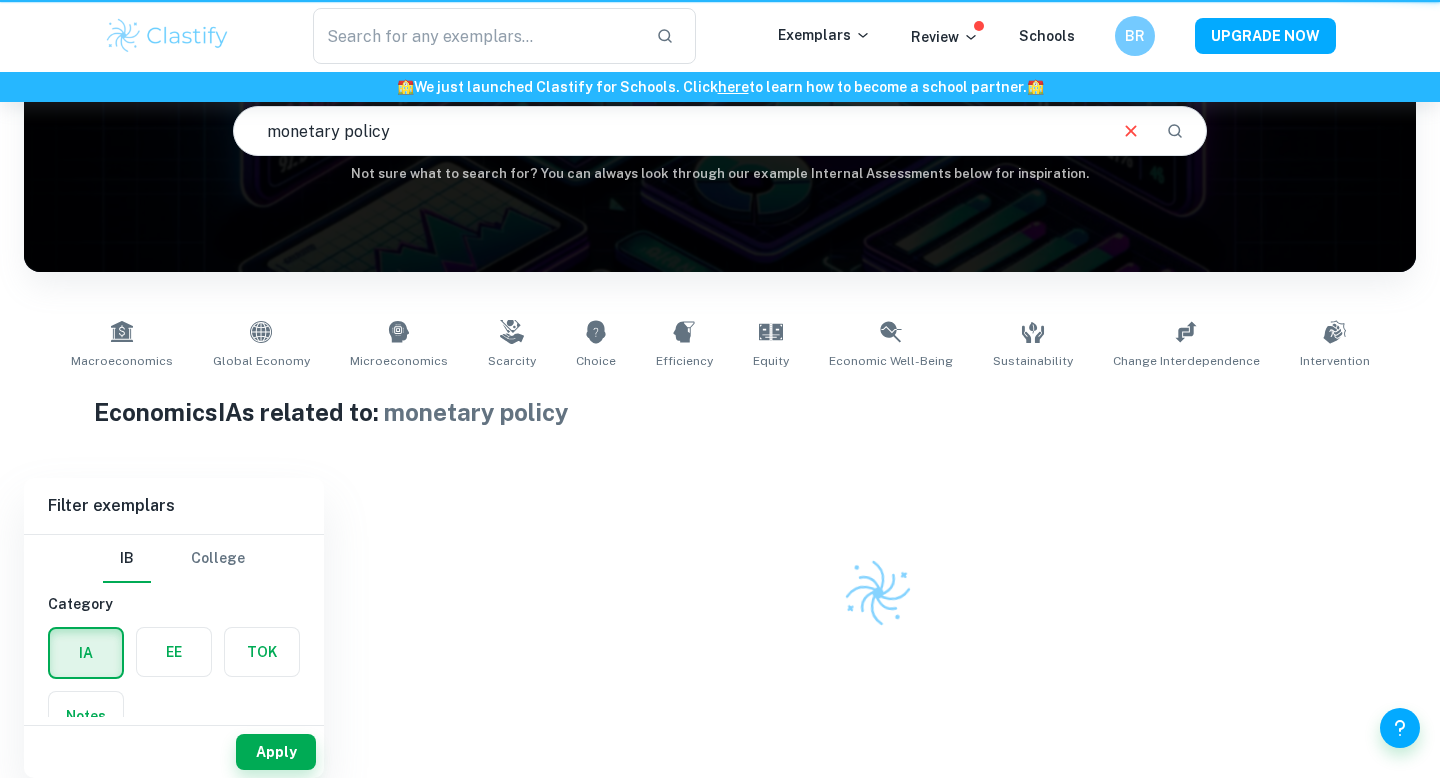 scroll, scrollTop: 196, scrollLeft: 0, axis: vertical 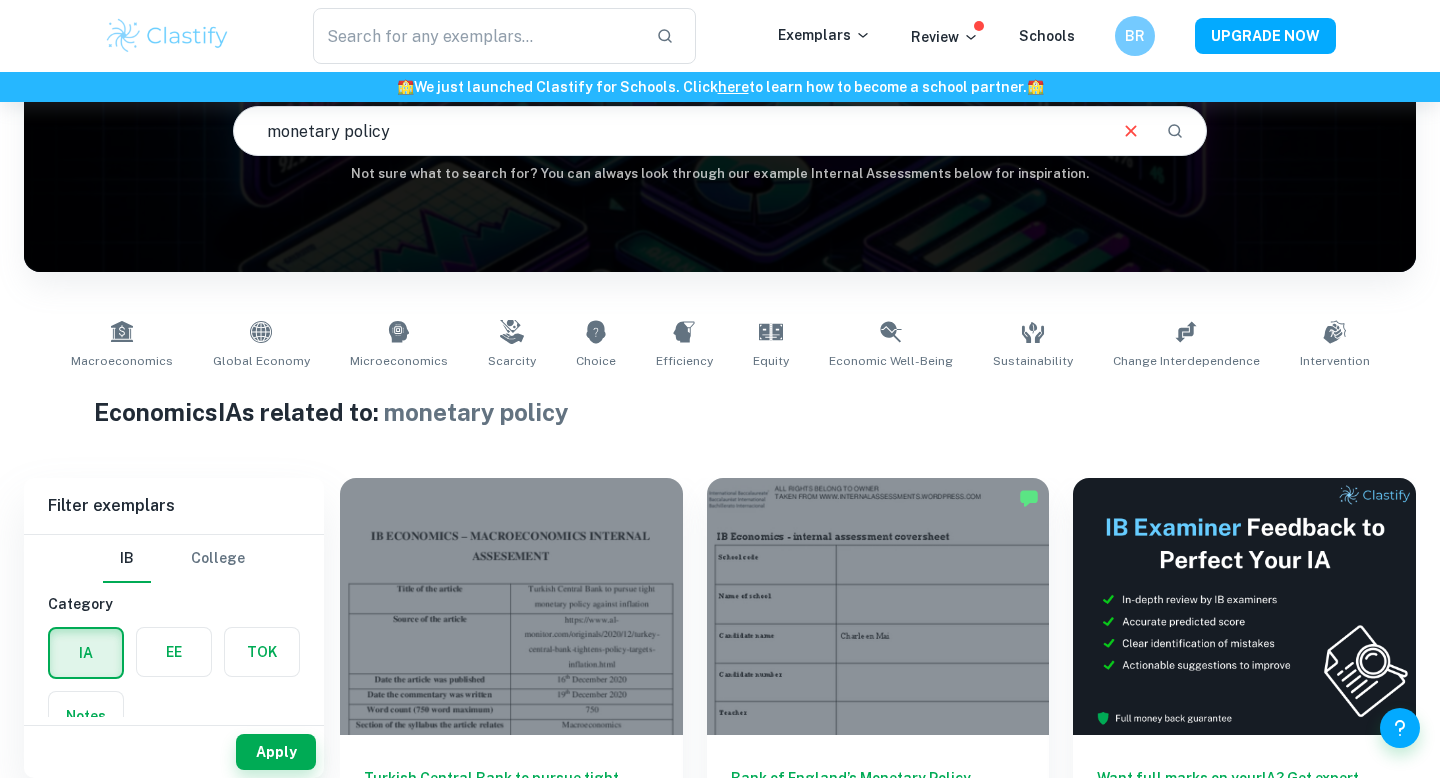 click on "monetary policy" at bounding box center (669, 131) 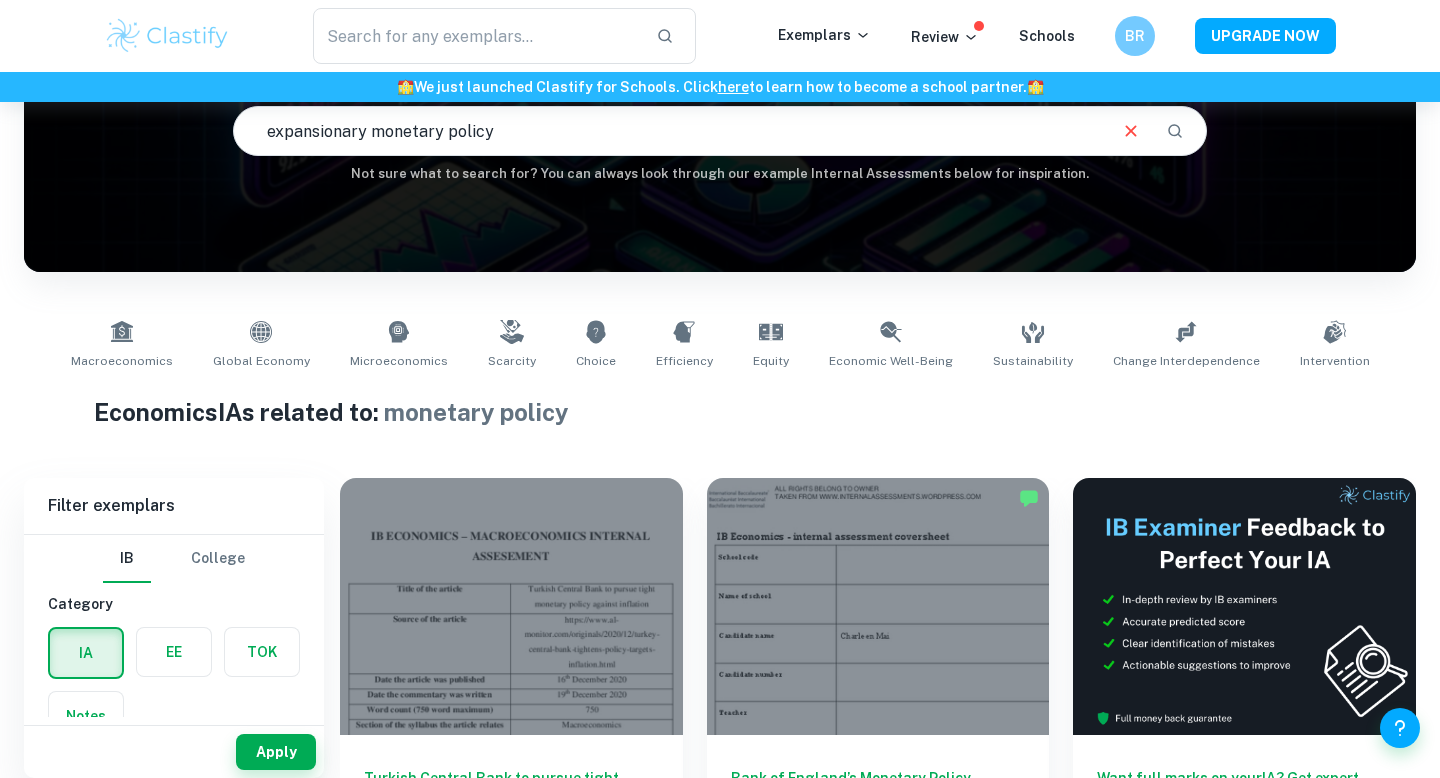 type on "expansionary monetary policy" 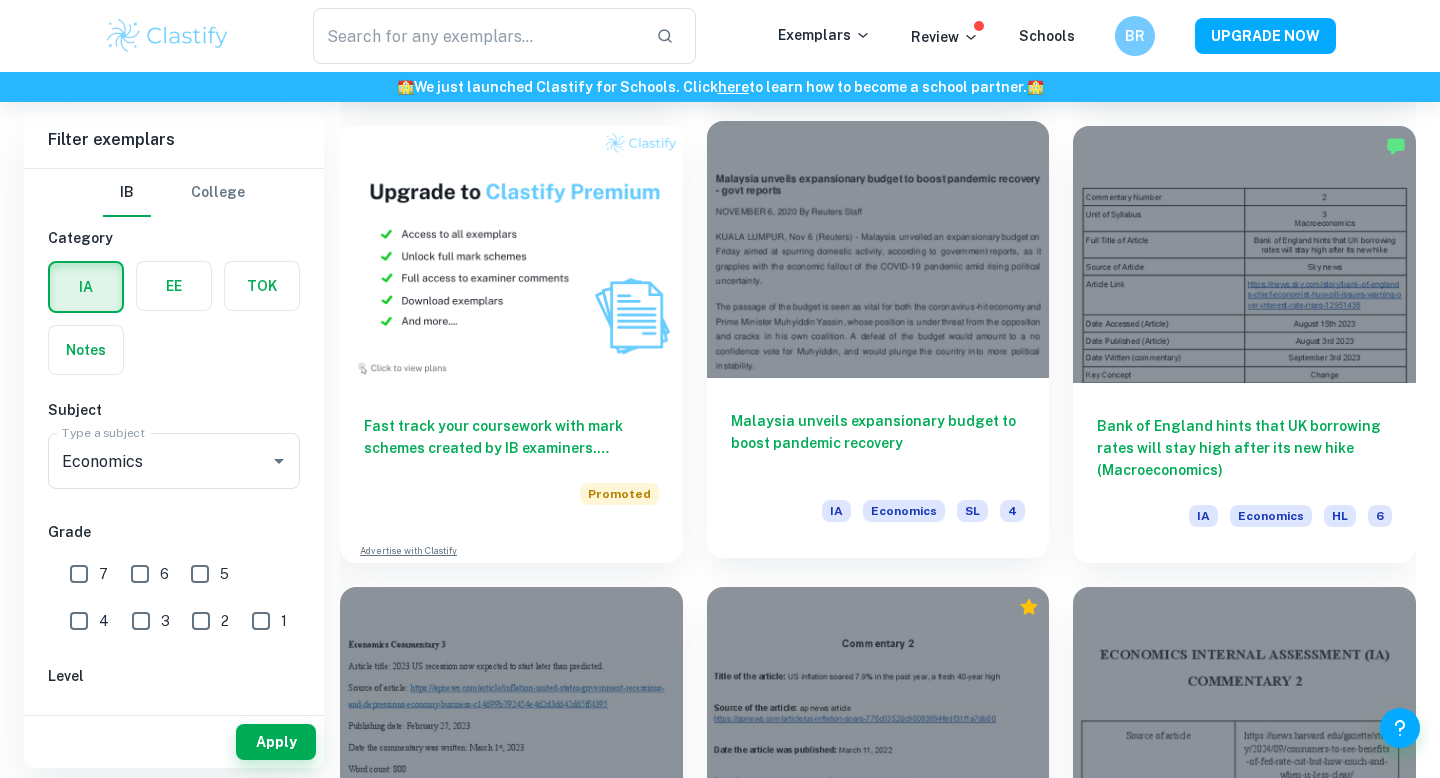 scroll, scrollTop: 1467, scrollLeft: 0, axis: vertical 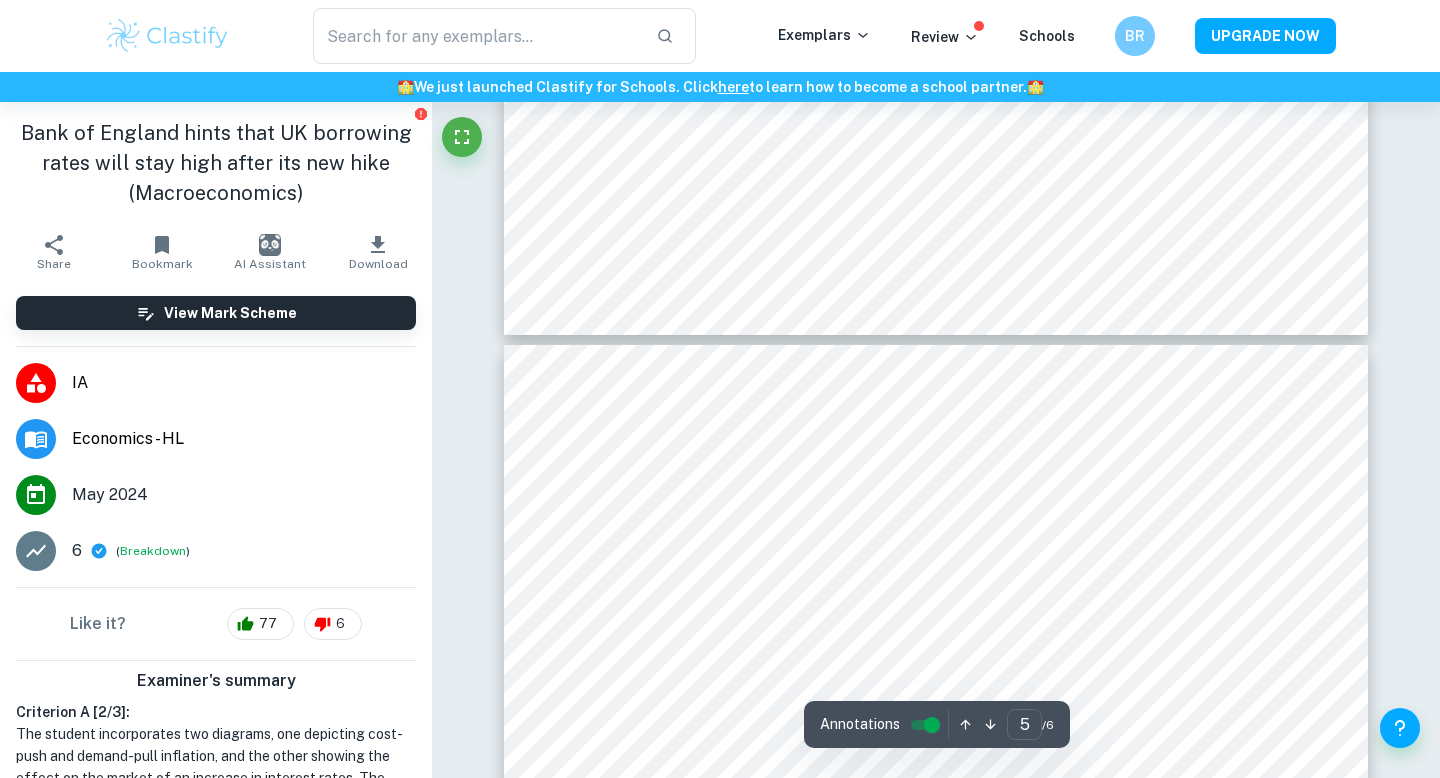 type on "6" 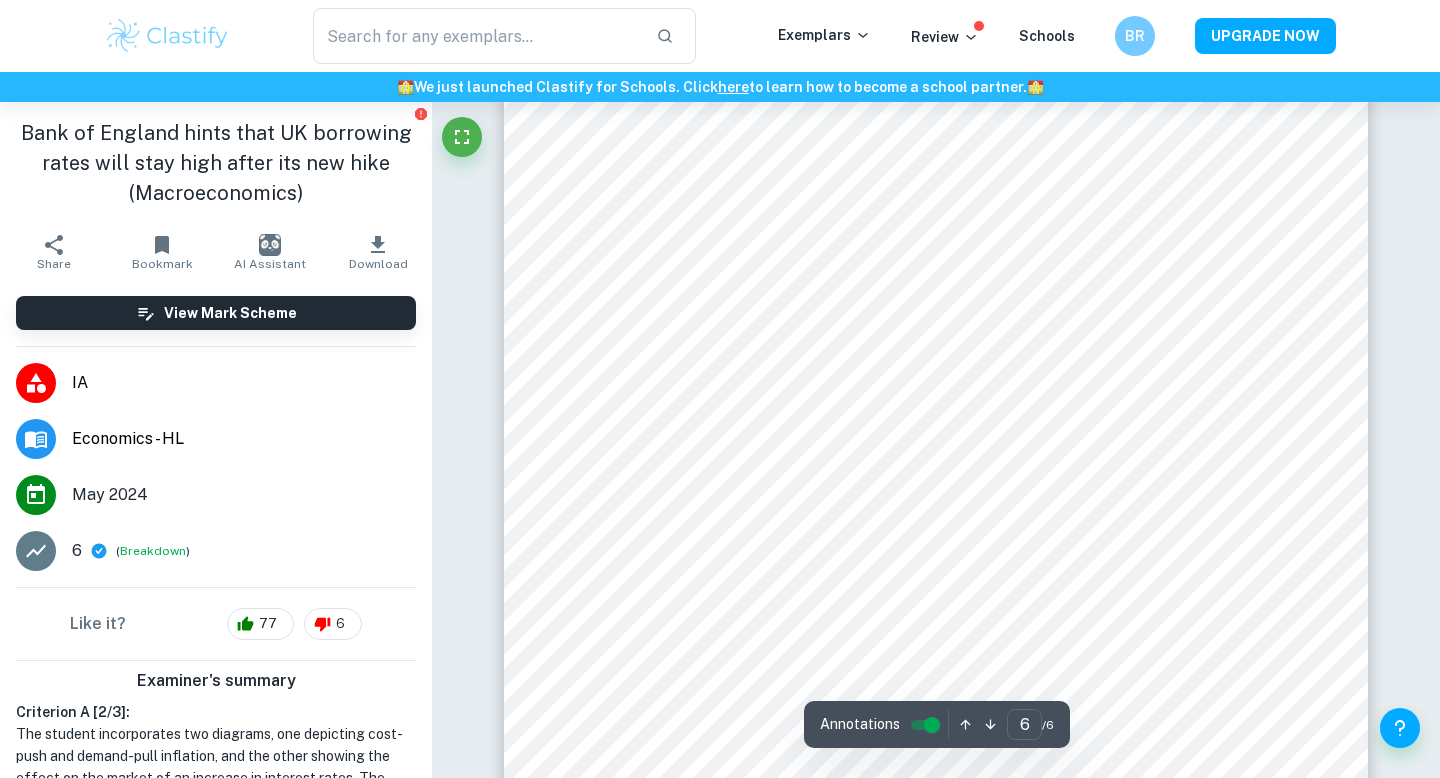 scroll, scrollTop: 7013, scrollLeft: 0, axis: vertical 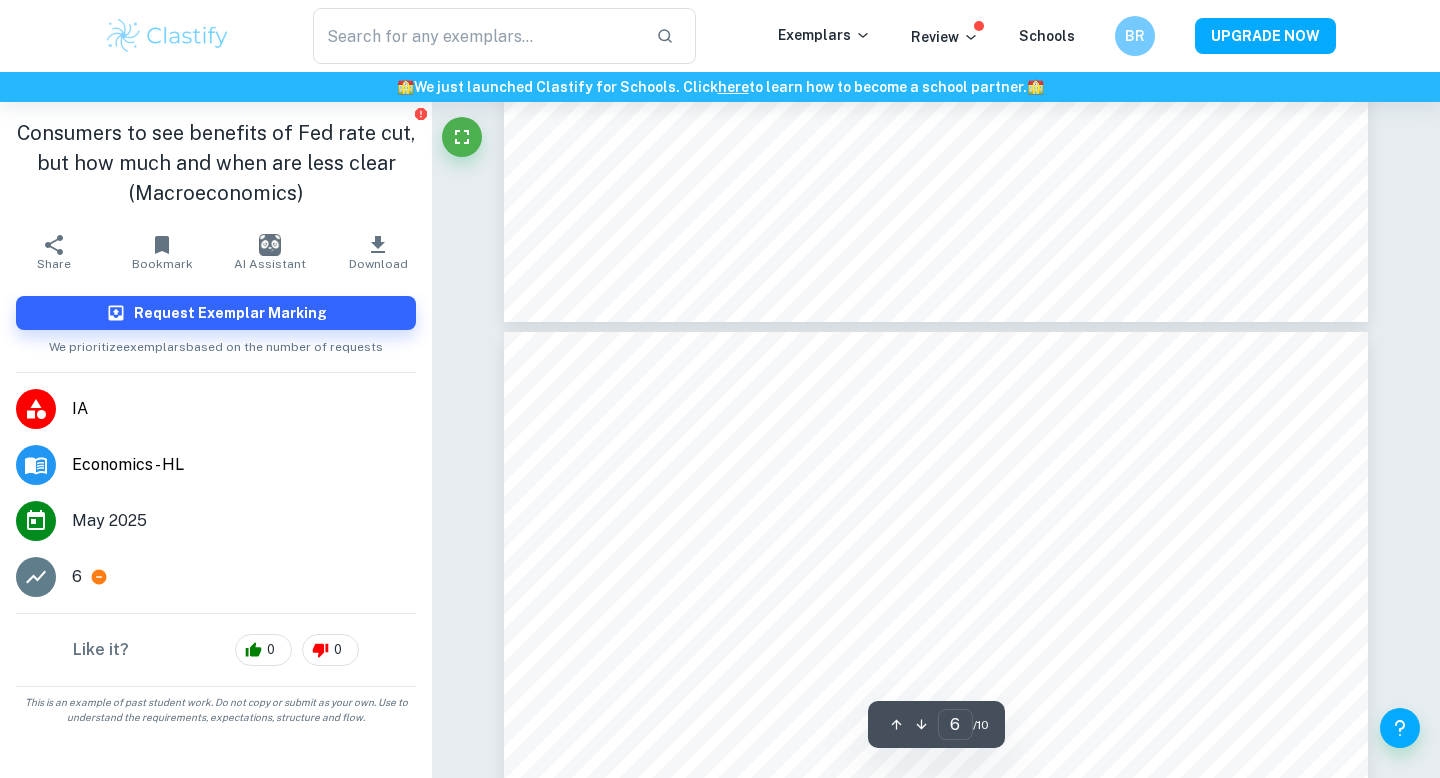 type on "7" 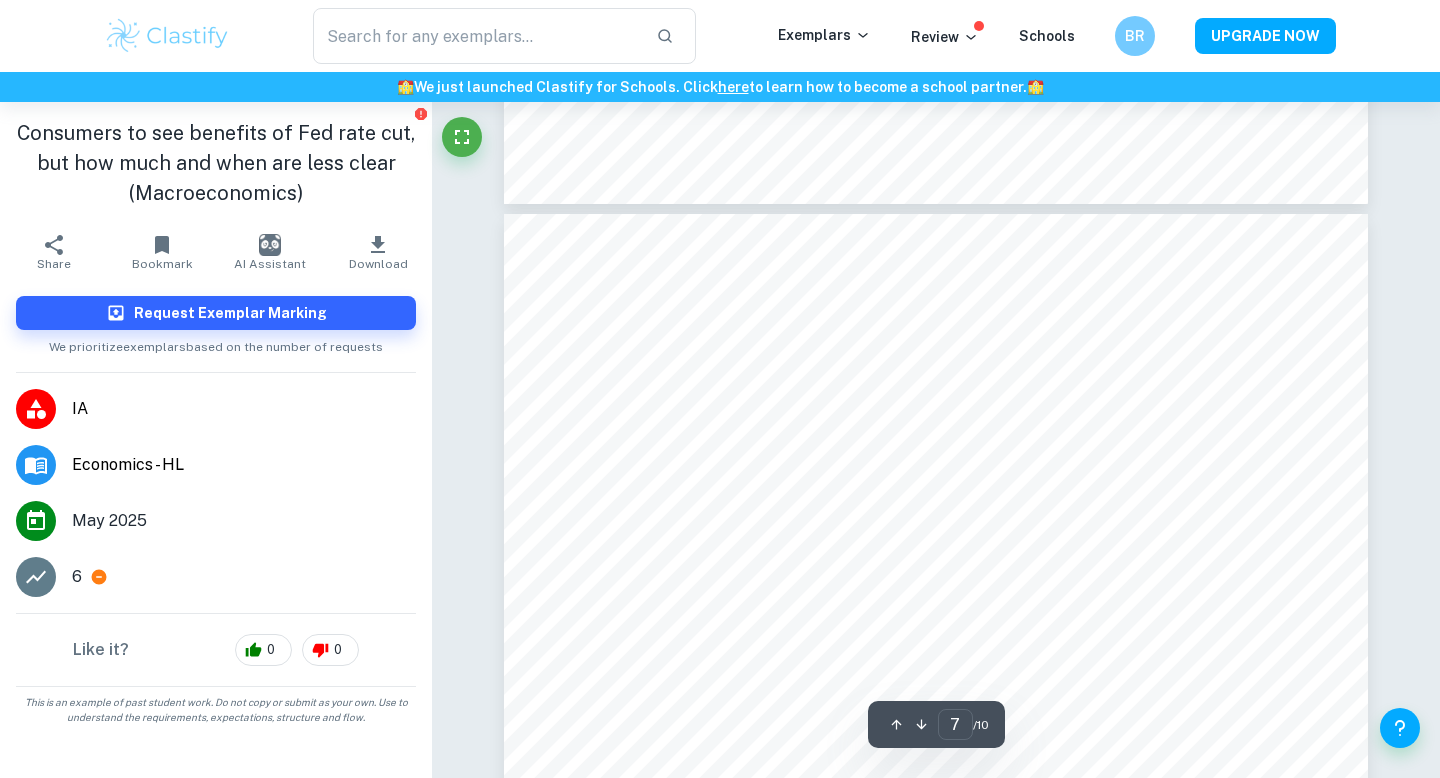 scroll, scrollTop: 7319, scrollLeft: 0, axis: vertical 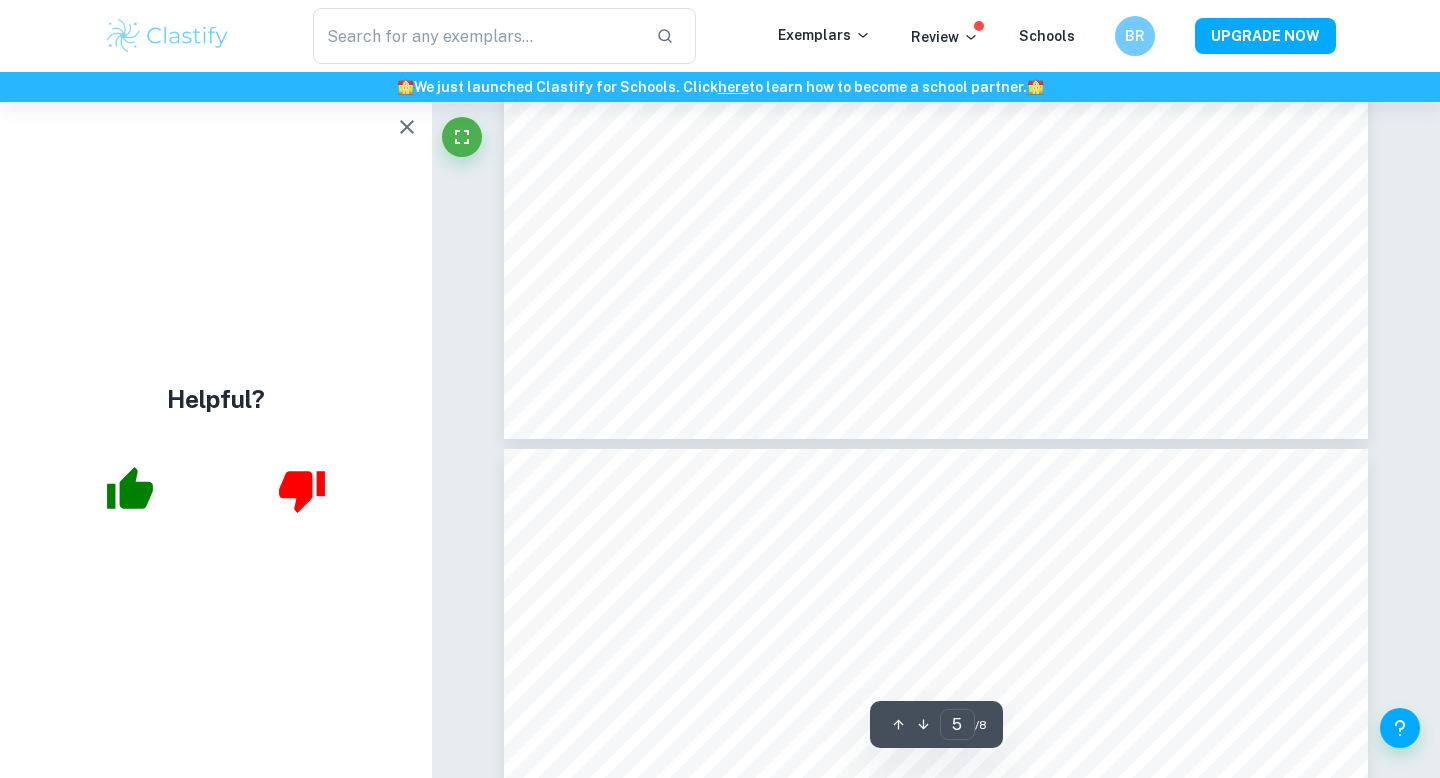 type on "6" 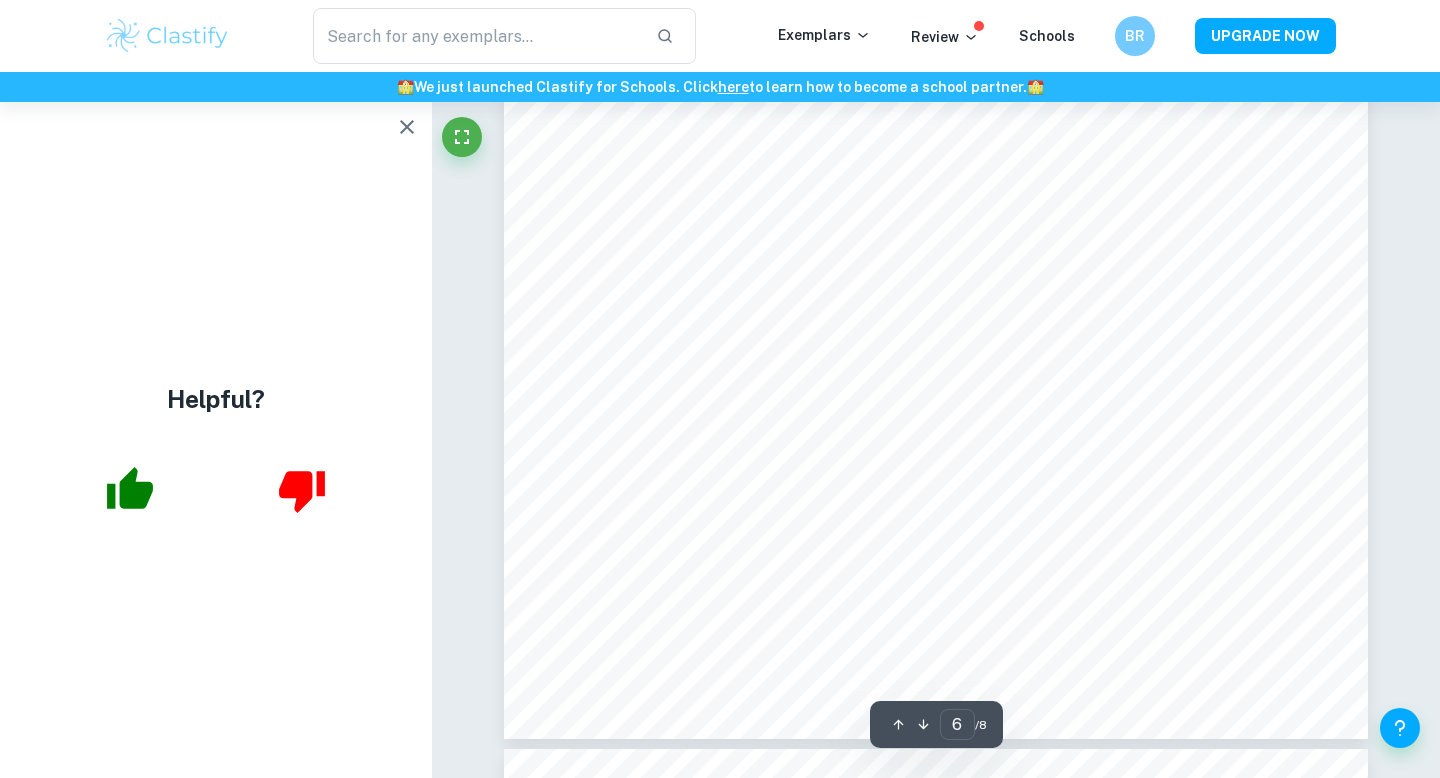 scroll, scrollTop: 6422, scrollLeft: 0, axis: vertical 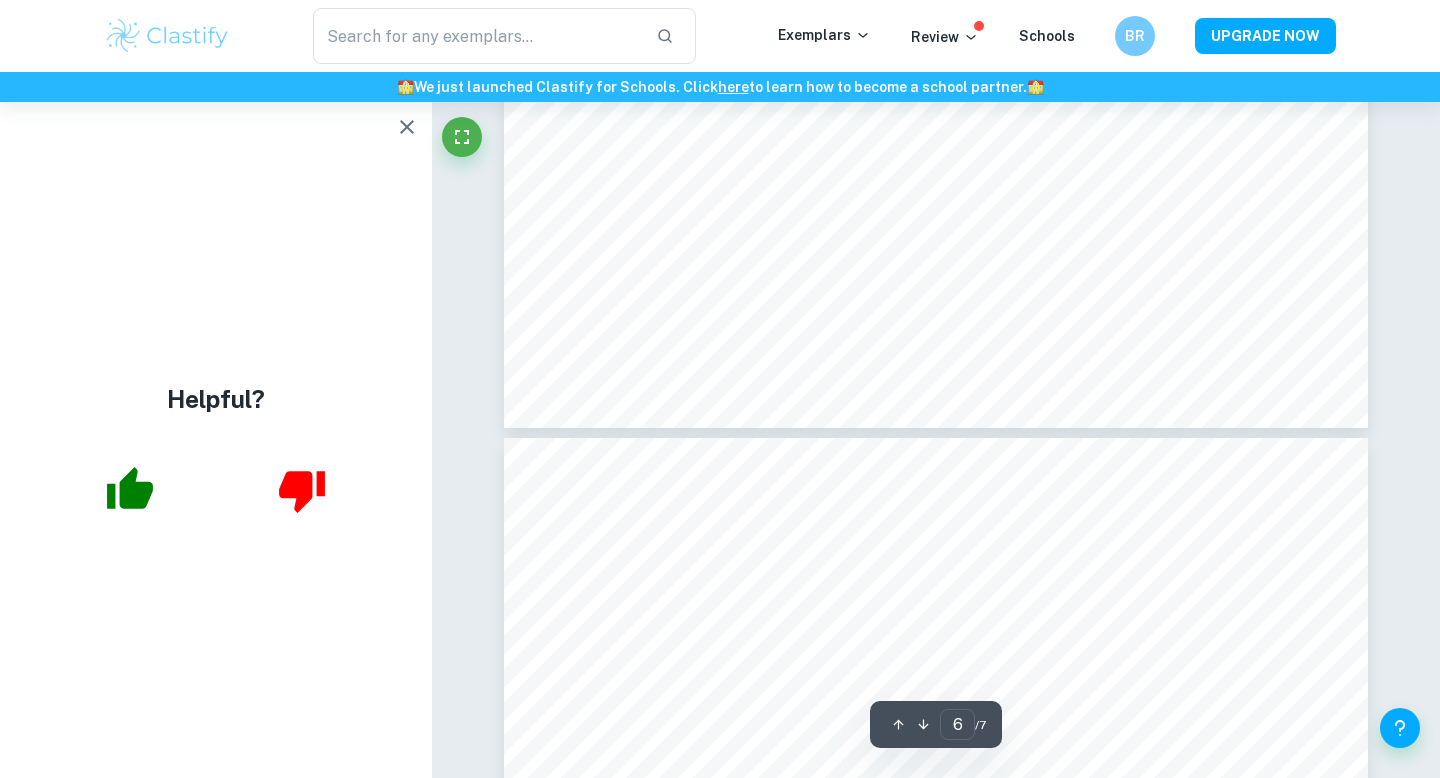 type on "7" 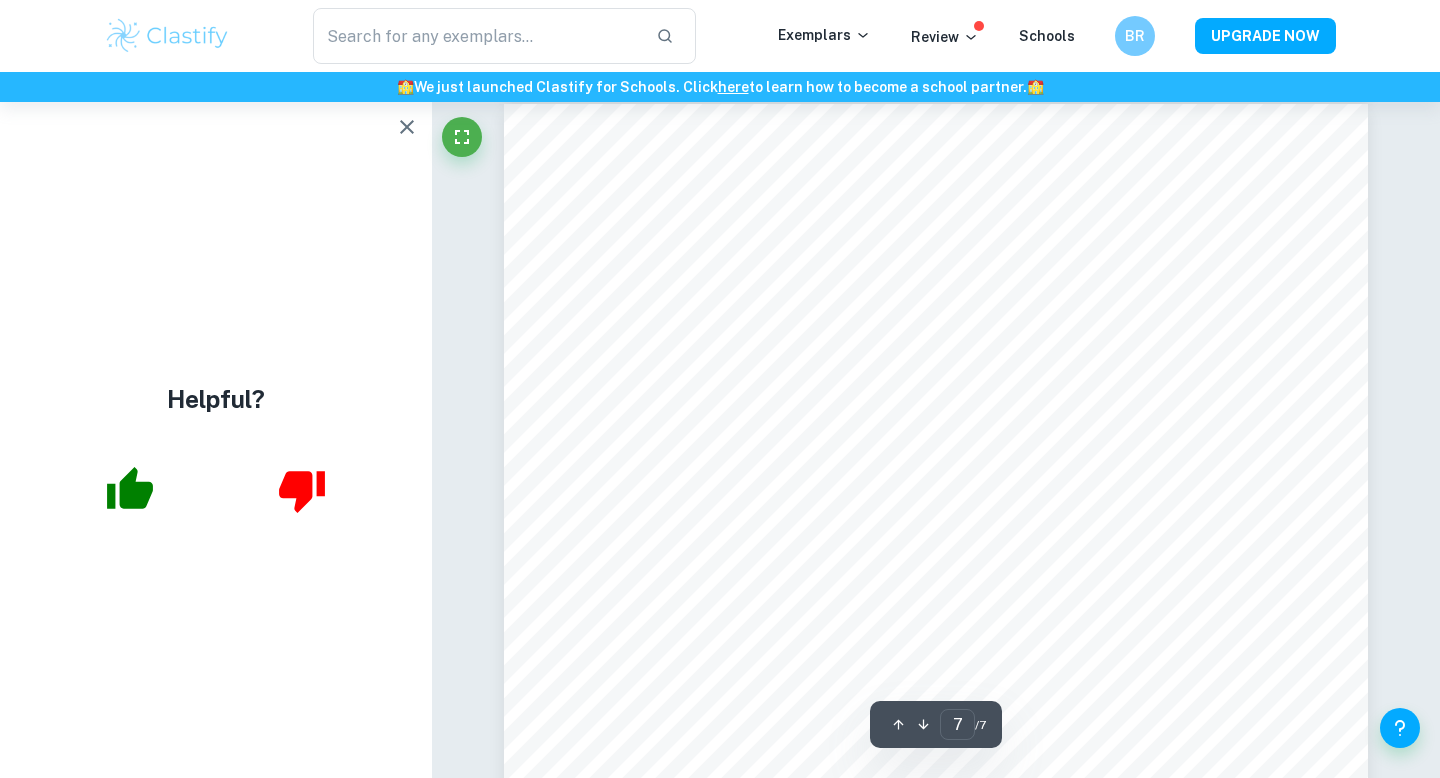 scroll, scrollTop: 7074, scrollLeft: 0, axis: vertical 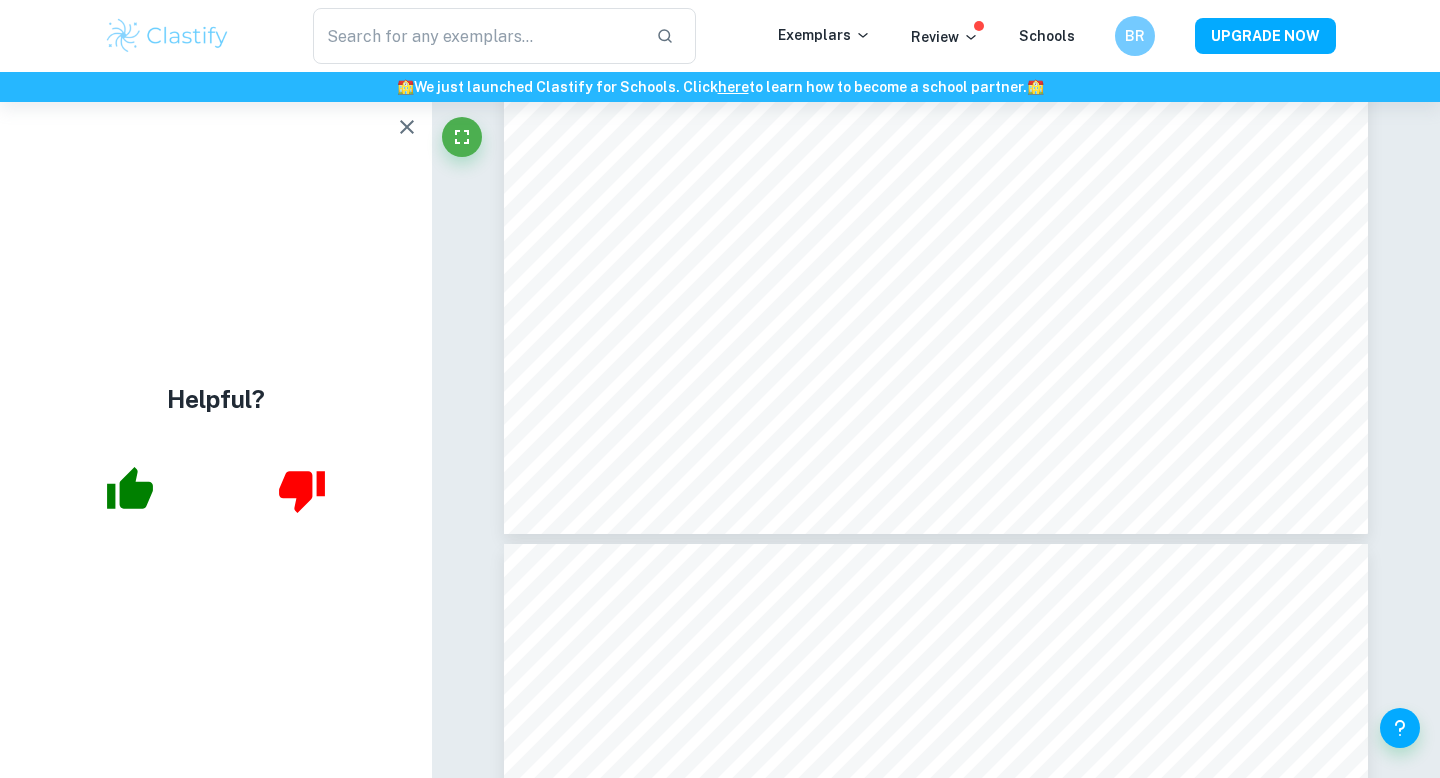 type on "4" 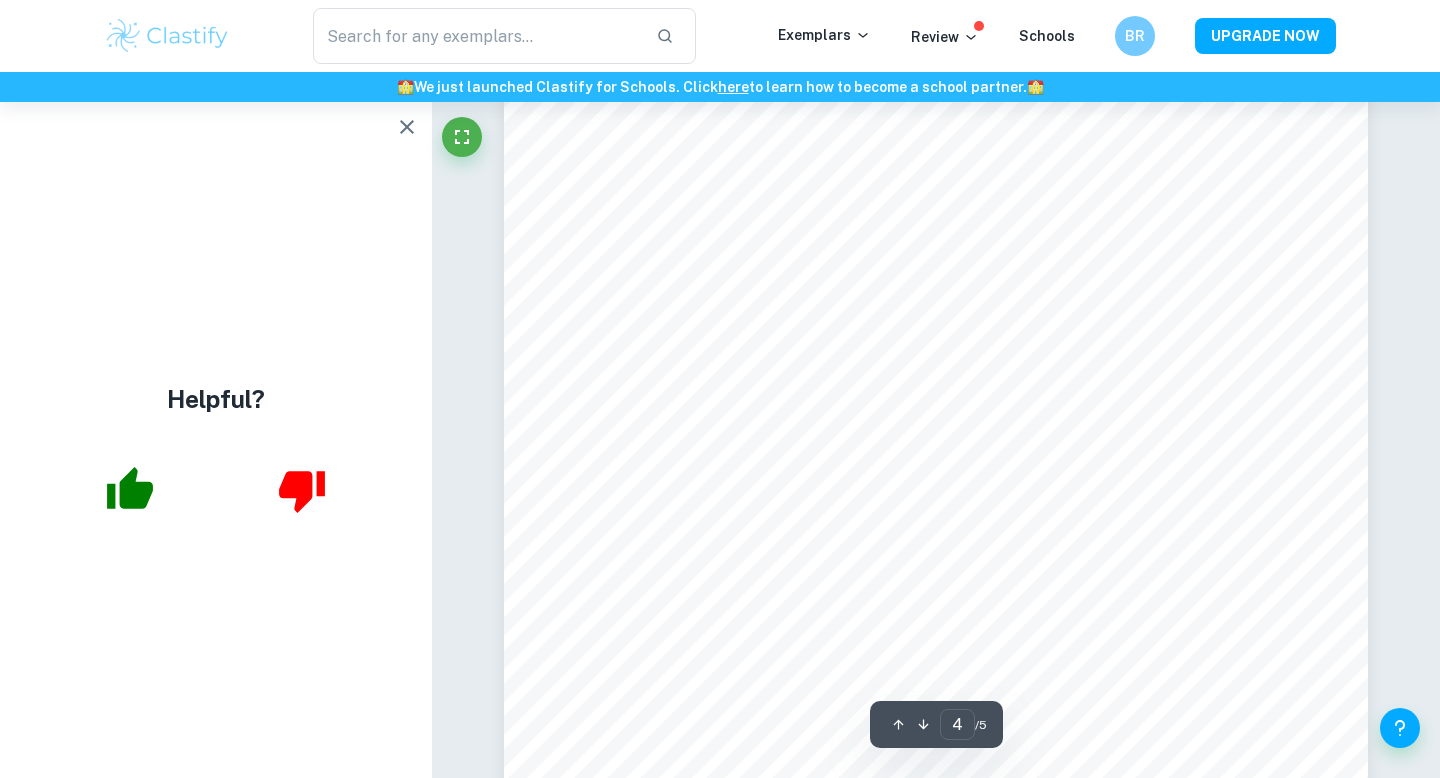scroll, scrollTop: 3738, scrollLeft: 0, axis: vertical 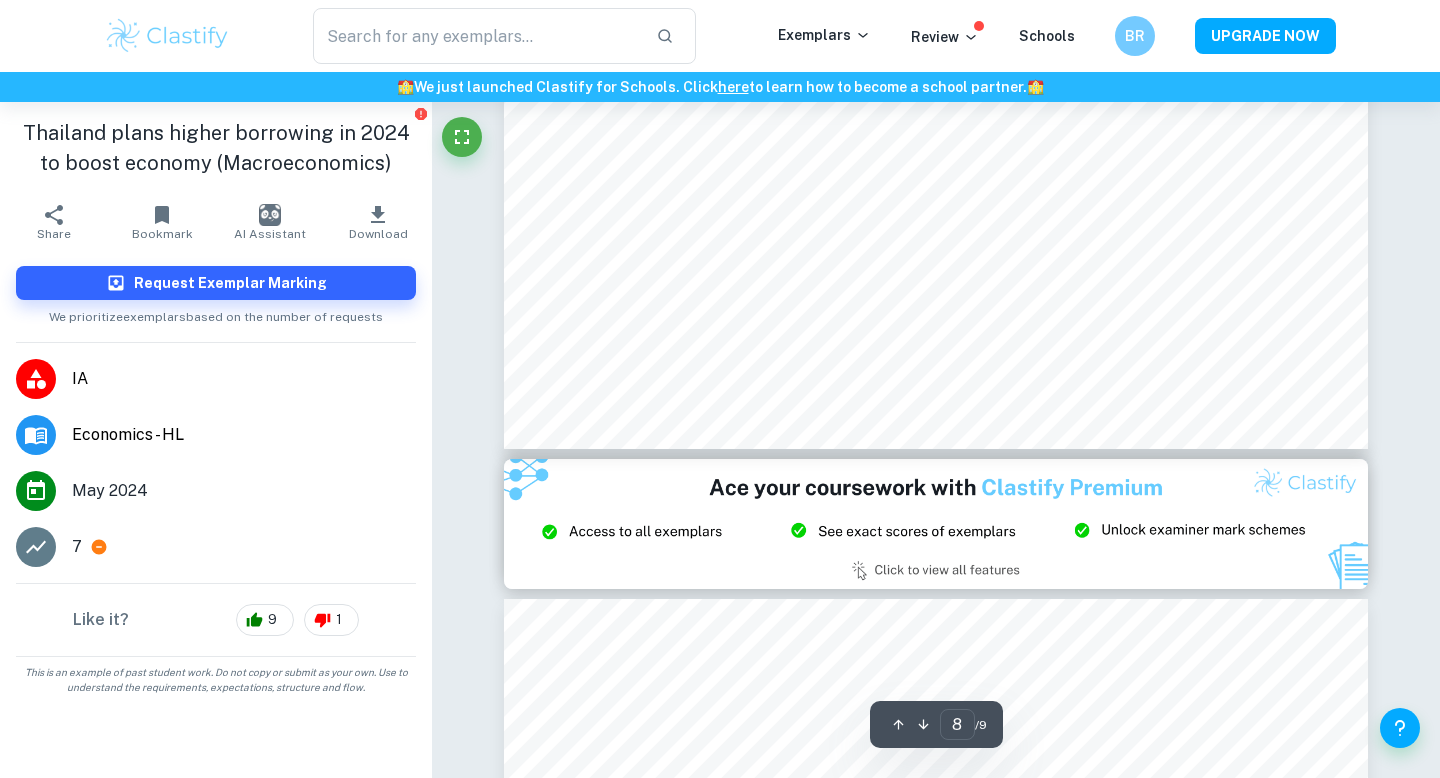 type on "9" 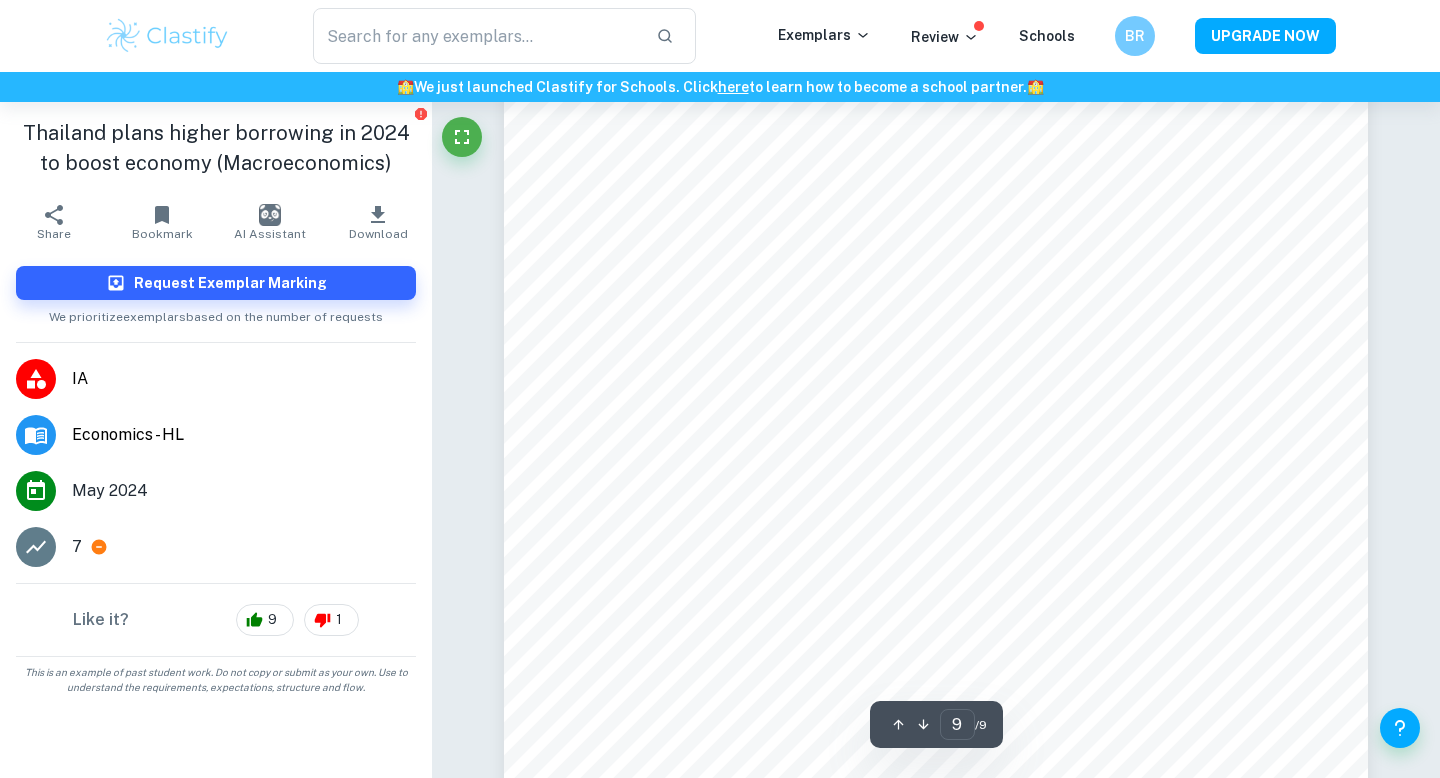 scroll, scrollTop: 10861, scrollLeft: 0, axis: vertical 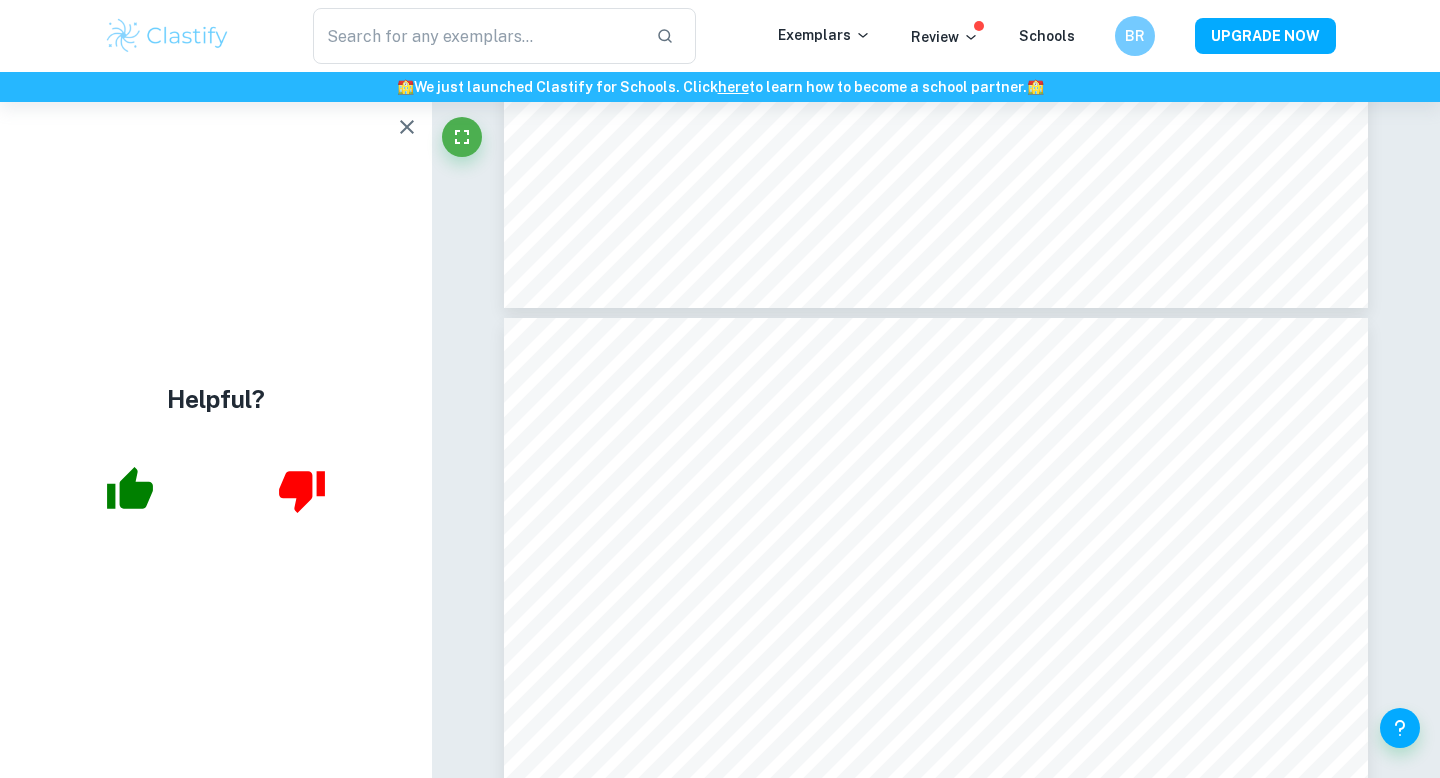 type on "4" 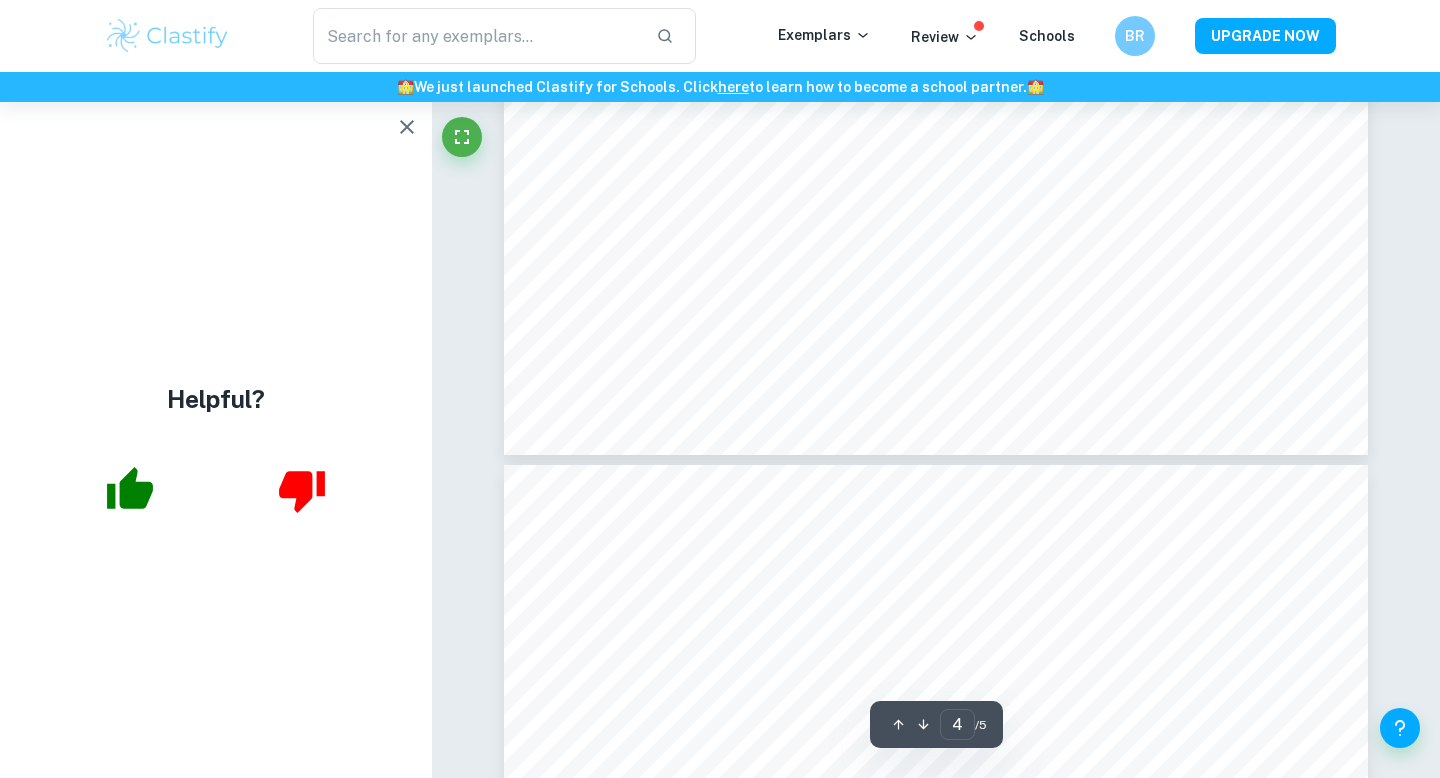 scroll, scrollTop: 4870, scrollLeft: 0, axis: vertical 